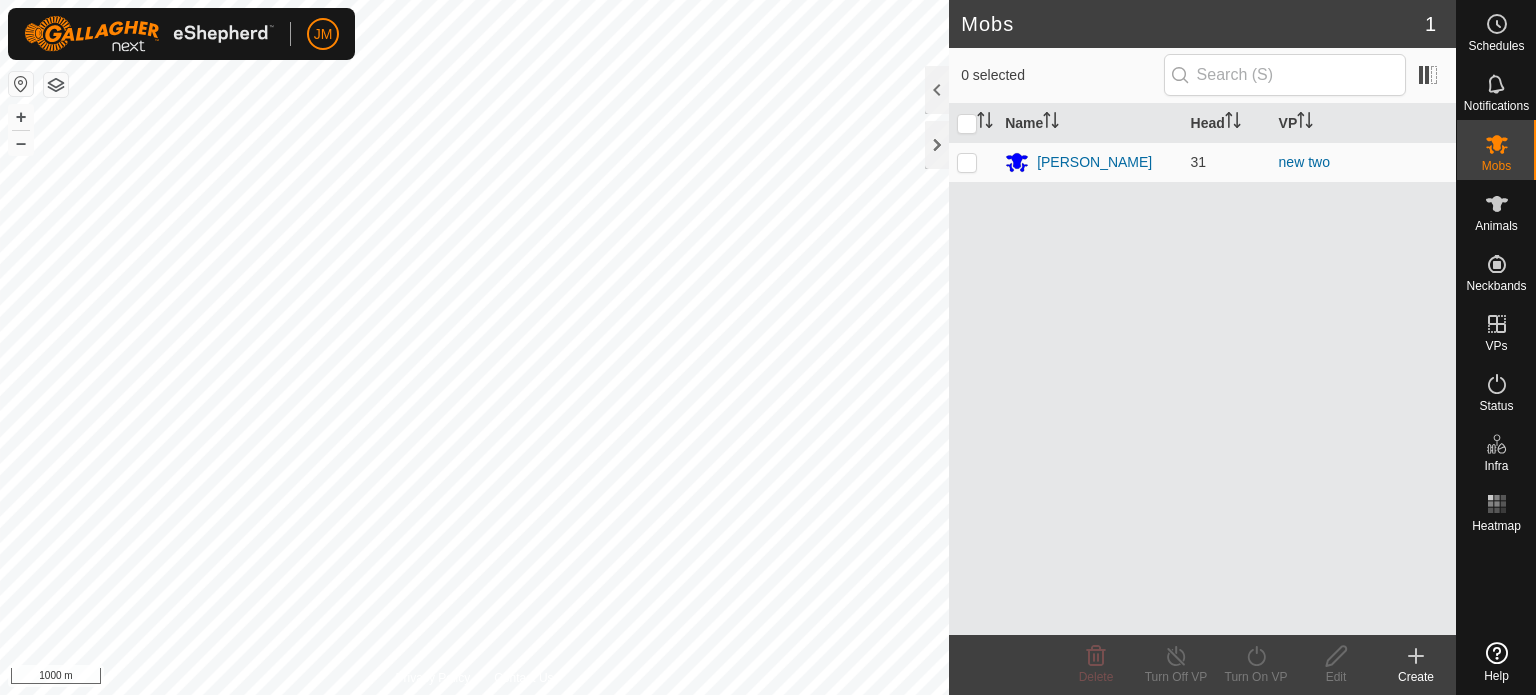 scroll, scrollTop: 0, scrollLeft: 0, axis: both 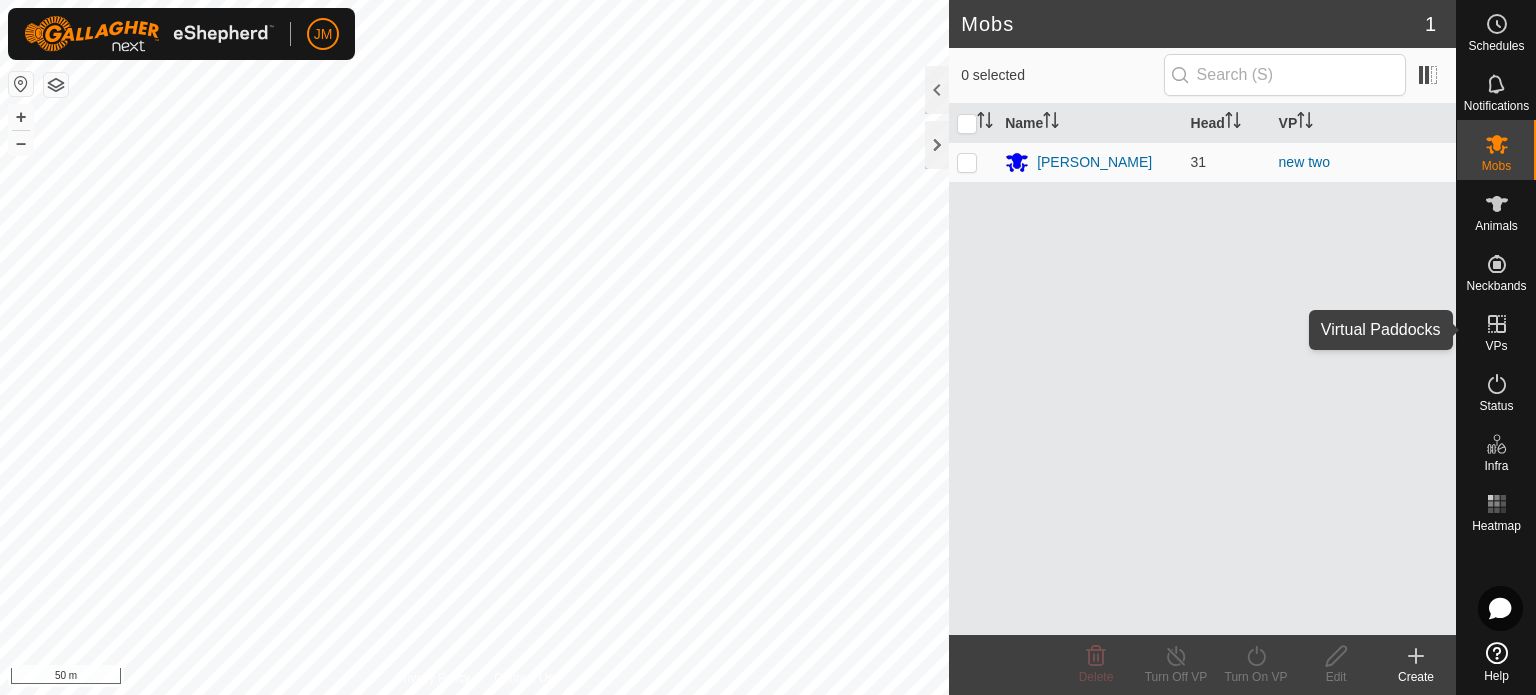 click at bounding box center [1497, 324] 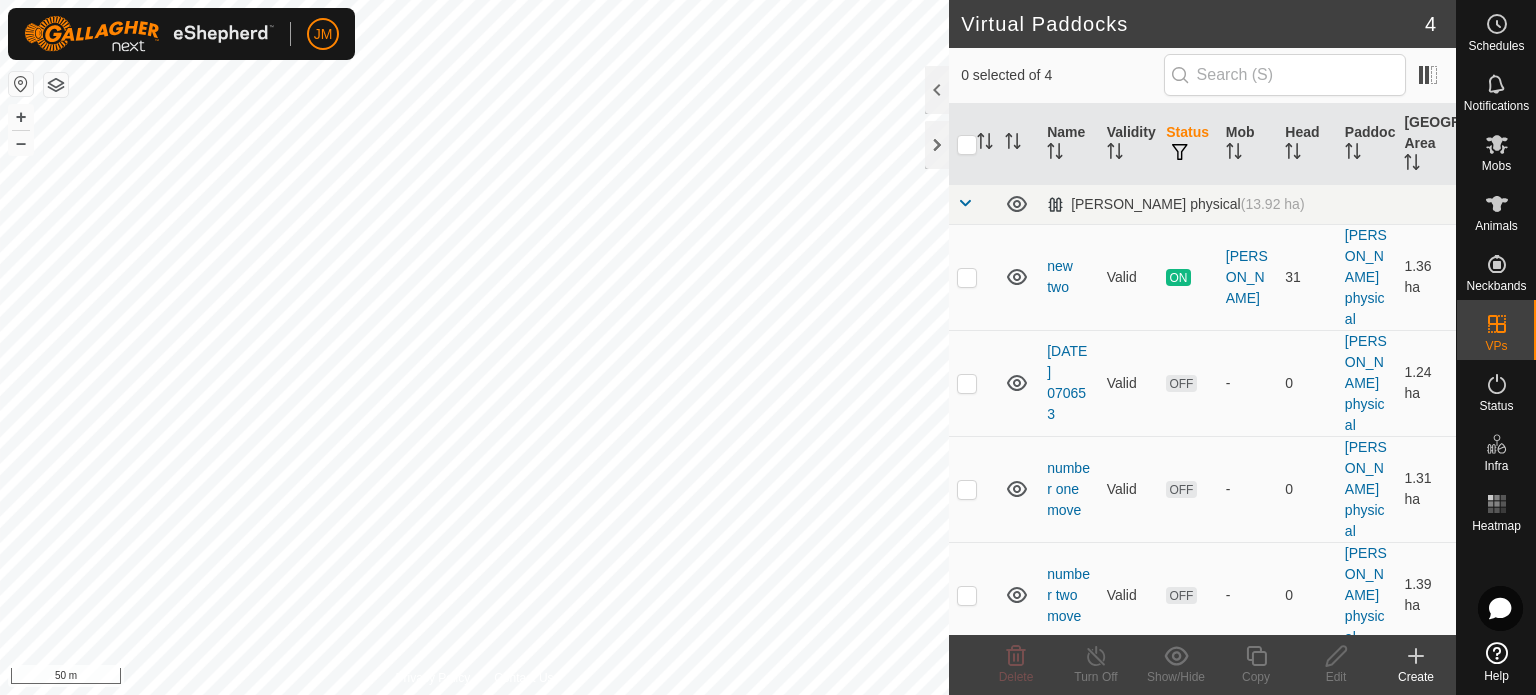 click 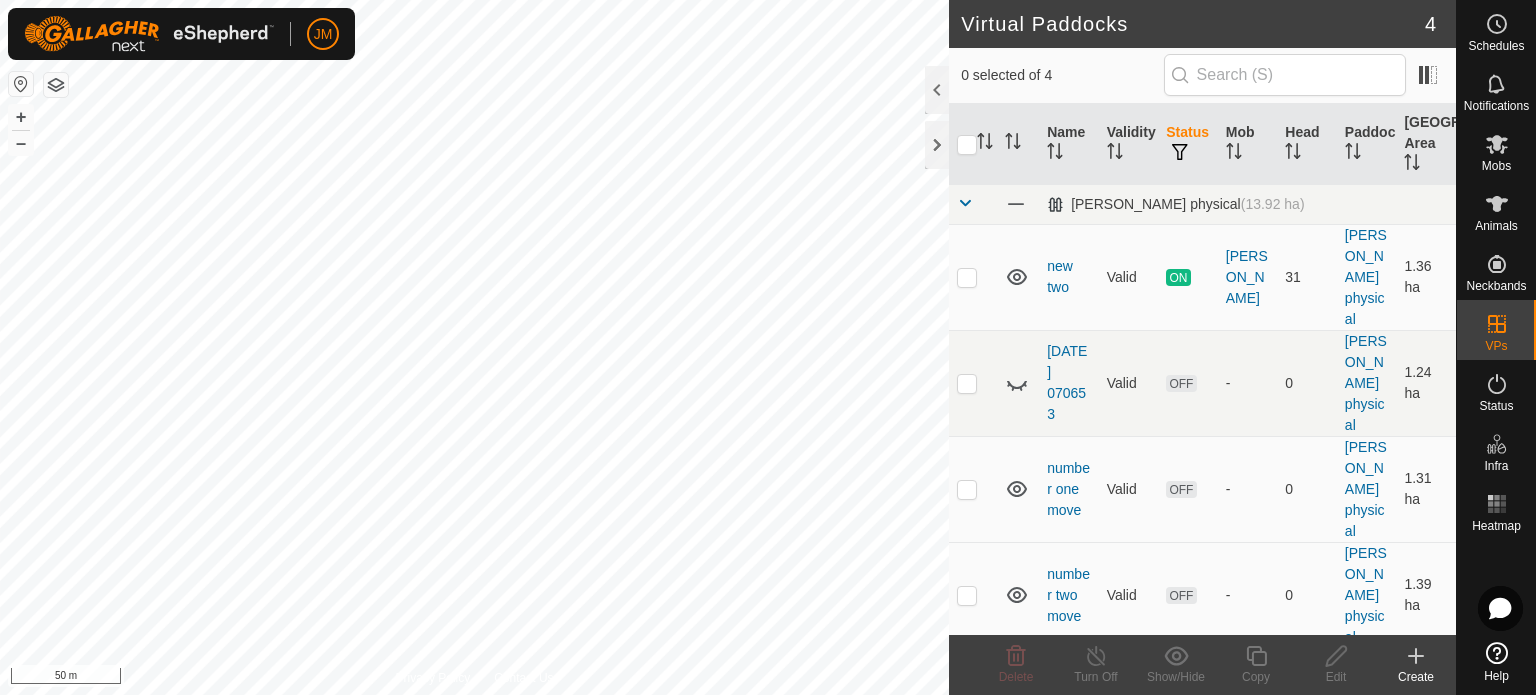 click 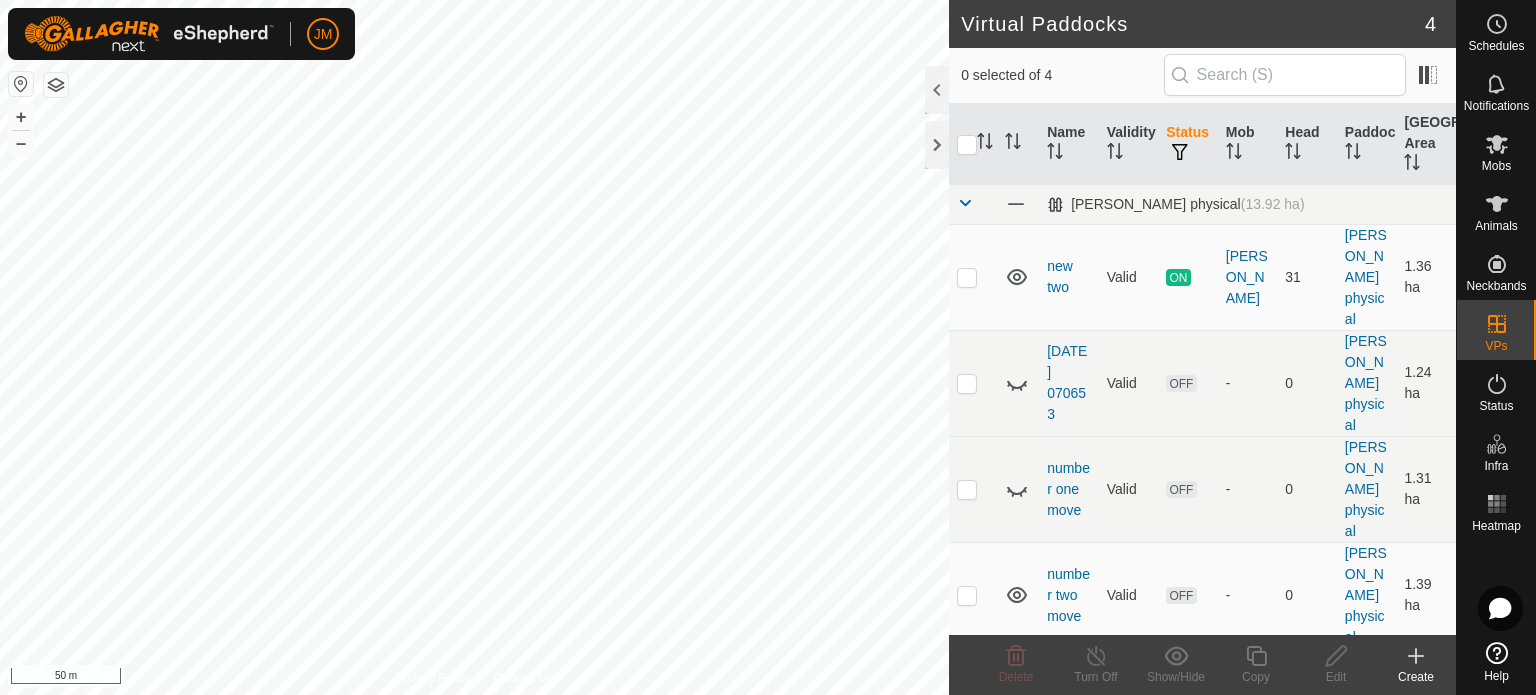 click 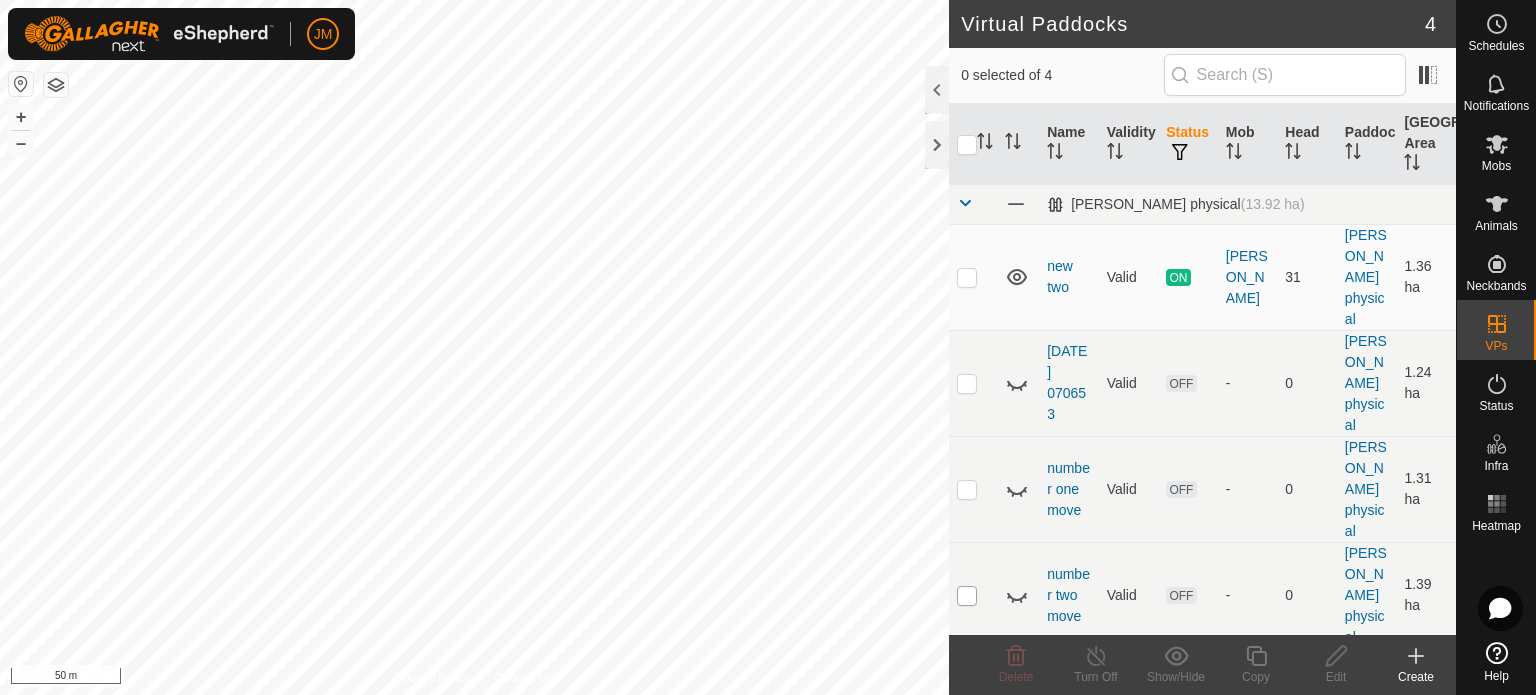 click at bounding box center (967, 596) 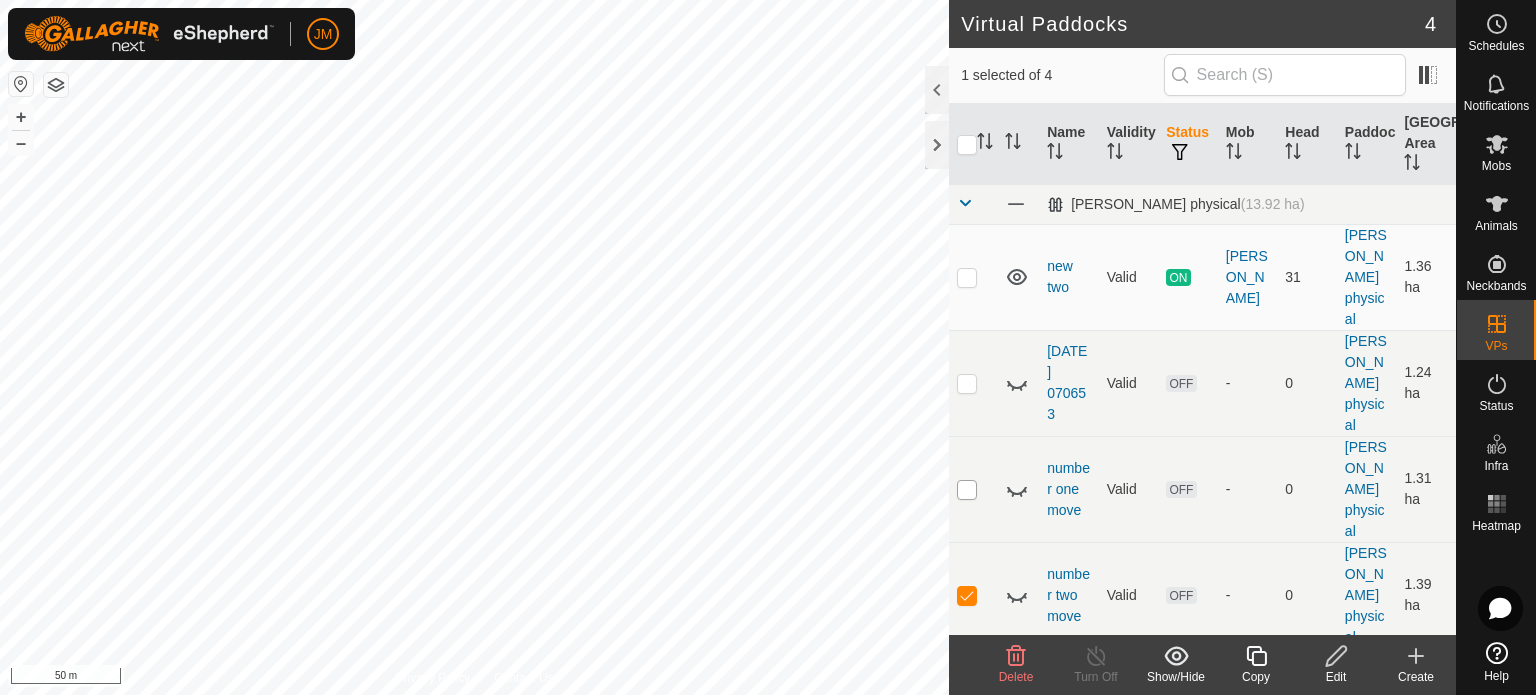 click at bounding box center (967, 490) 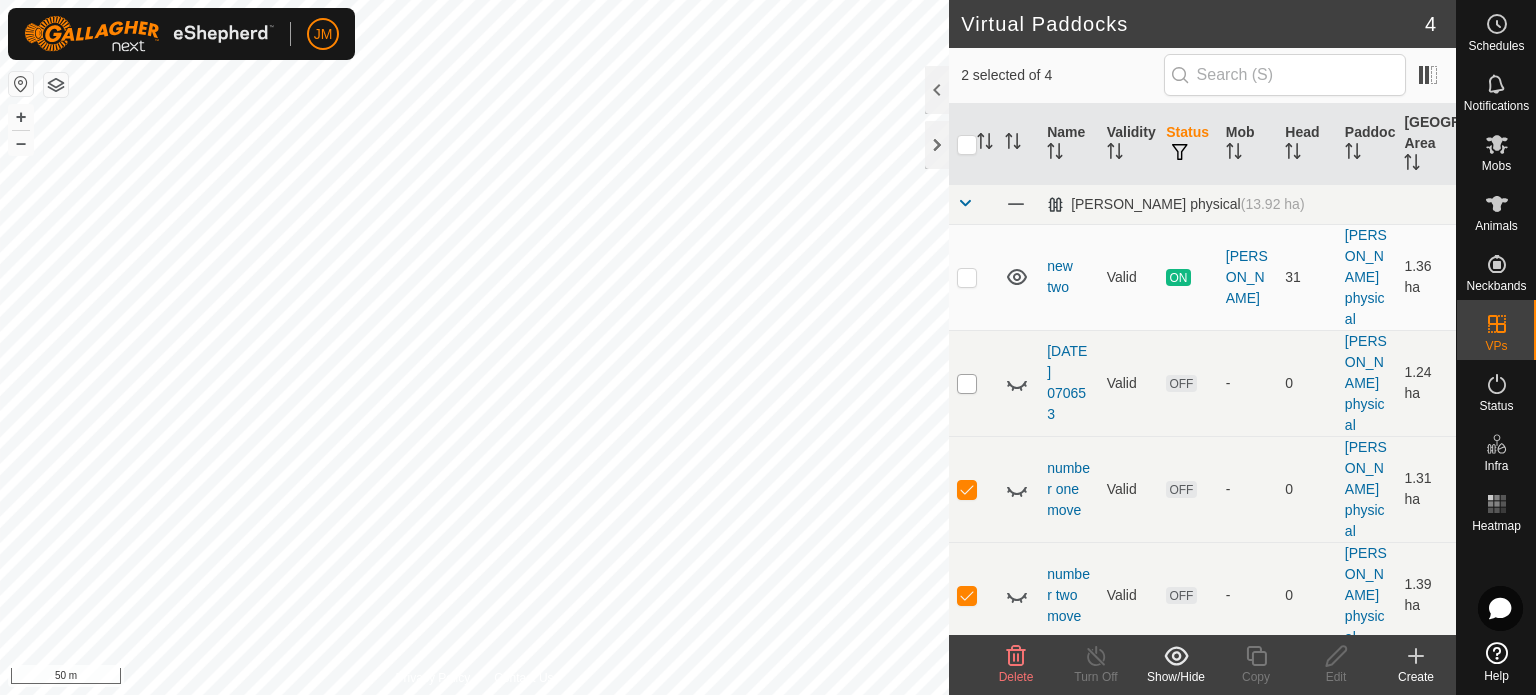click at bounding box center (967, 384) 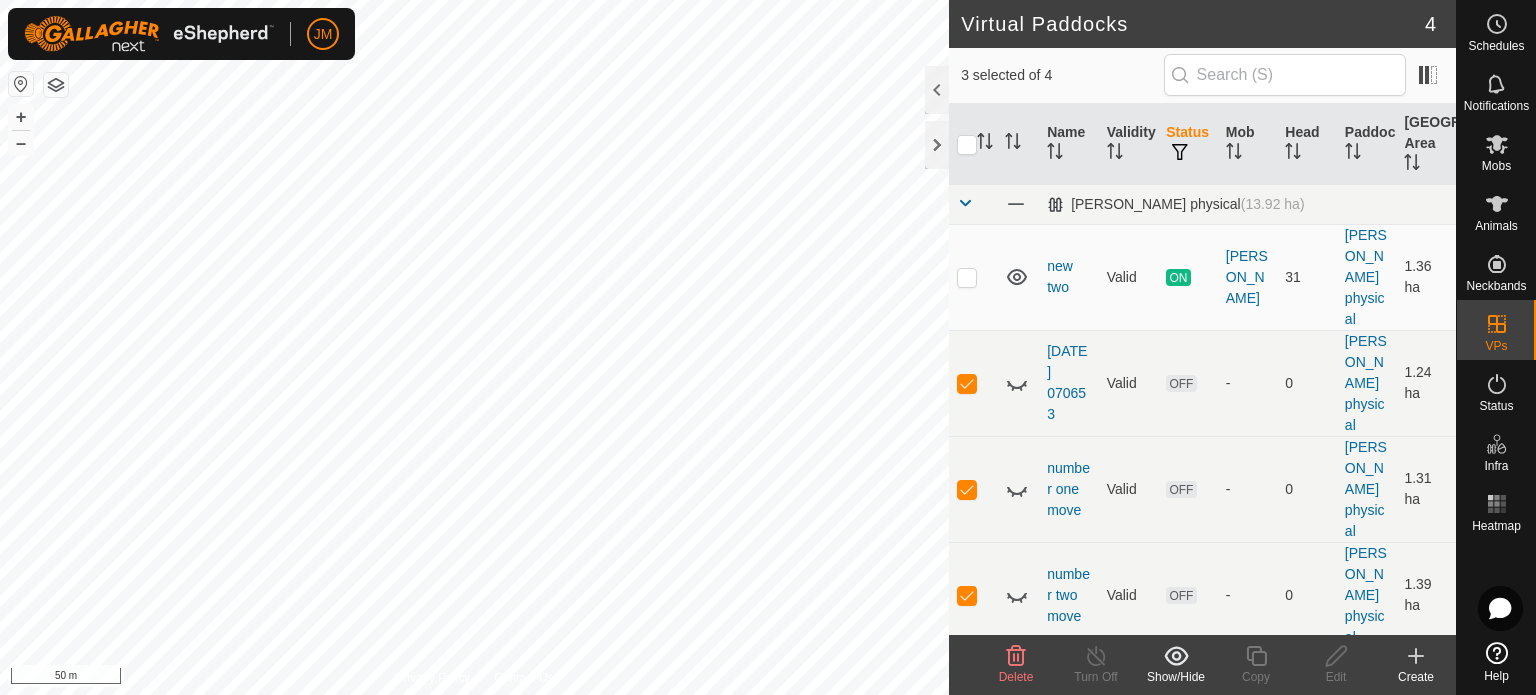 click 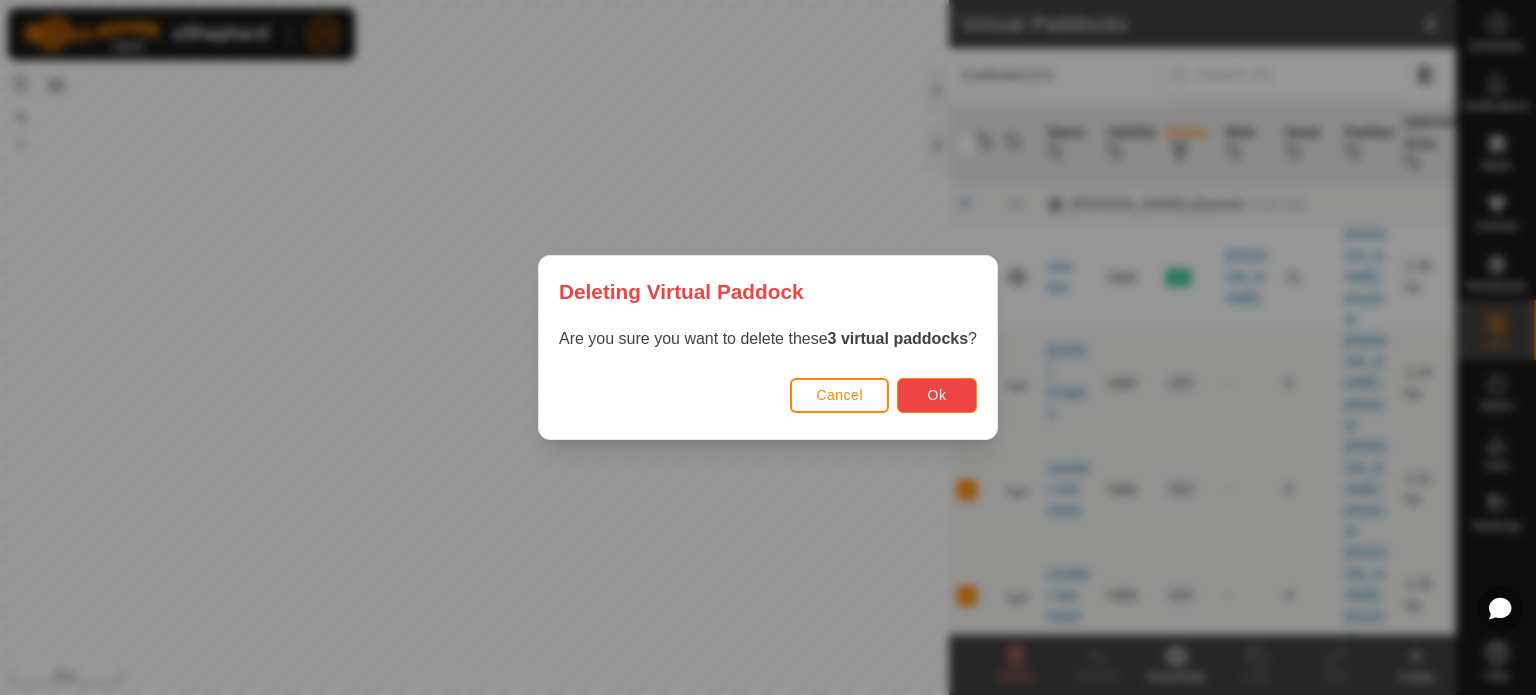 click on "Ok" at bounding box center [937, 395] 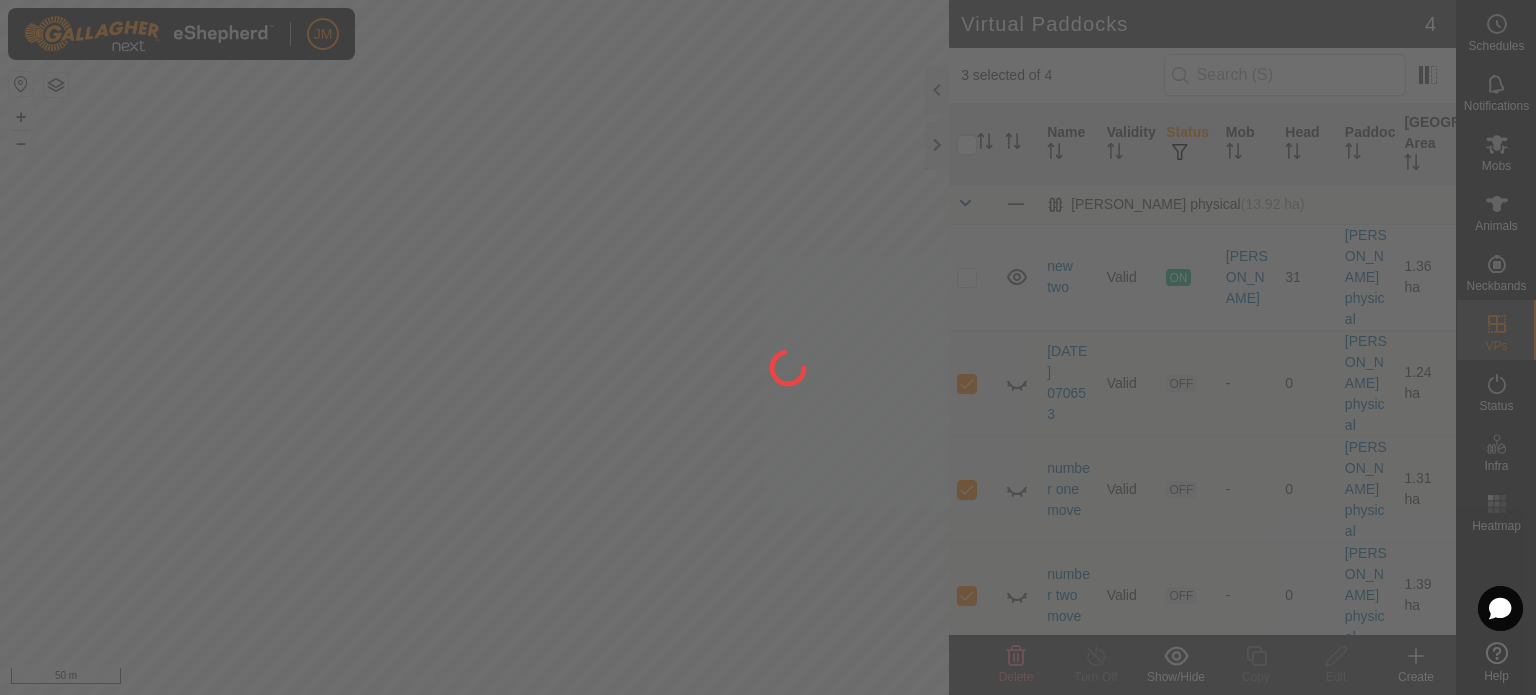 checkbox on "false" 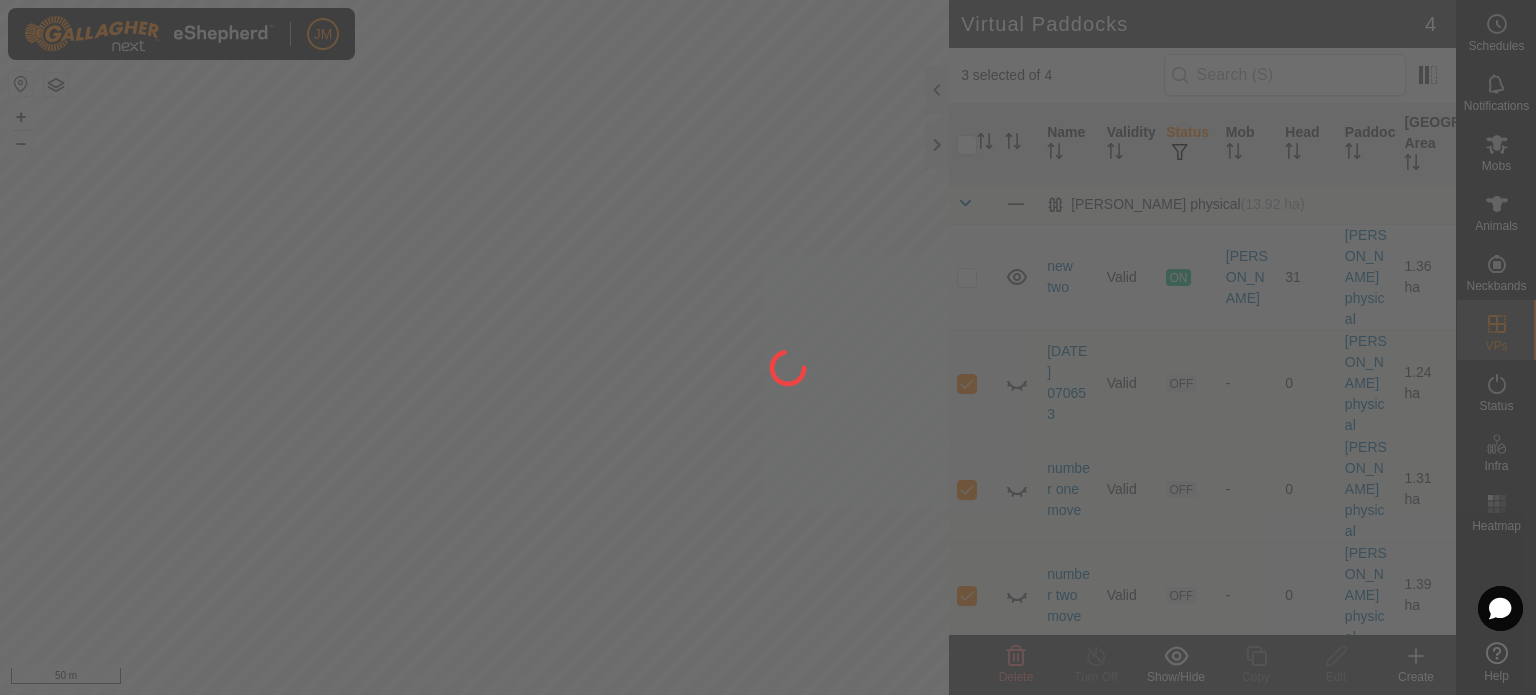 checkbox on "false" 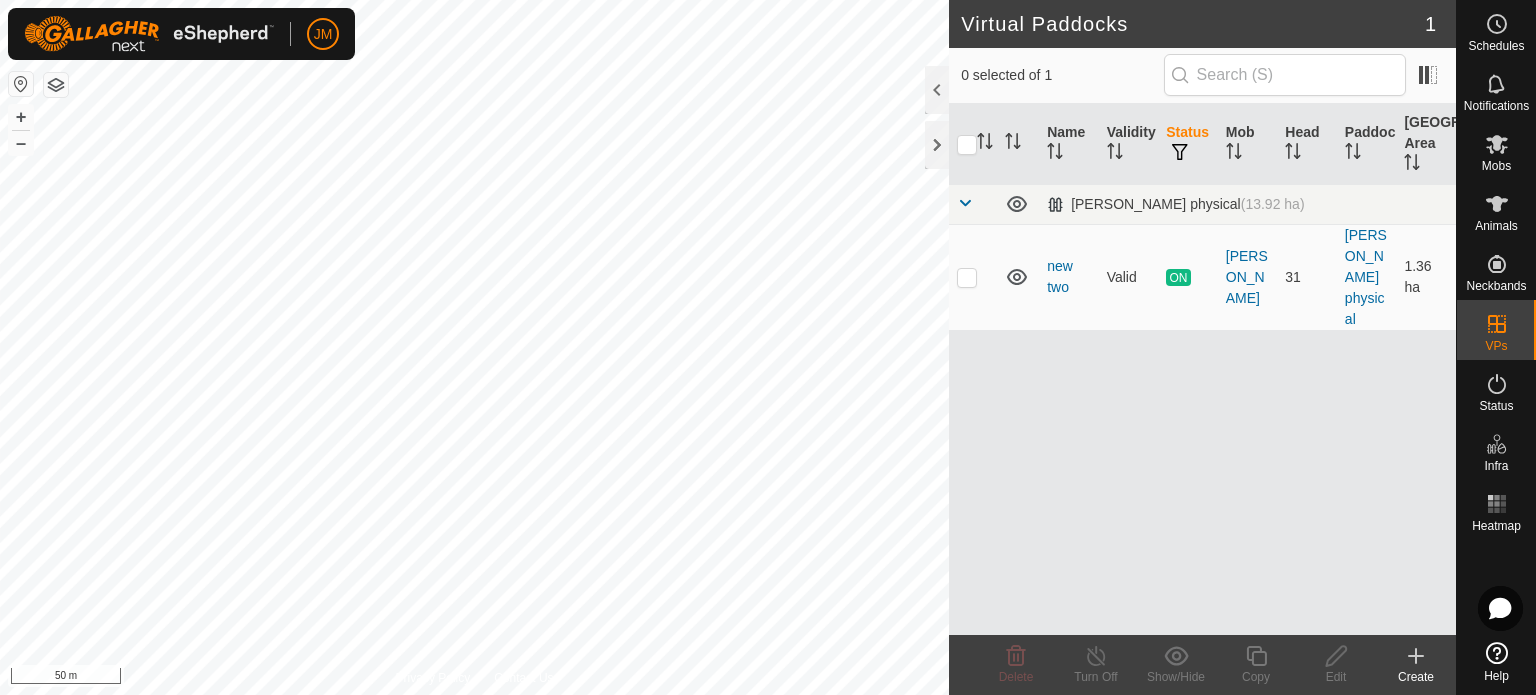 click 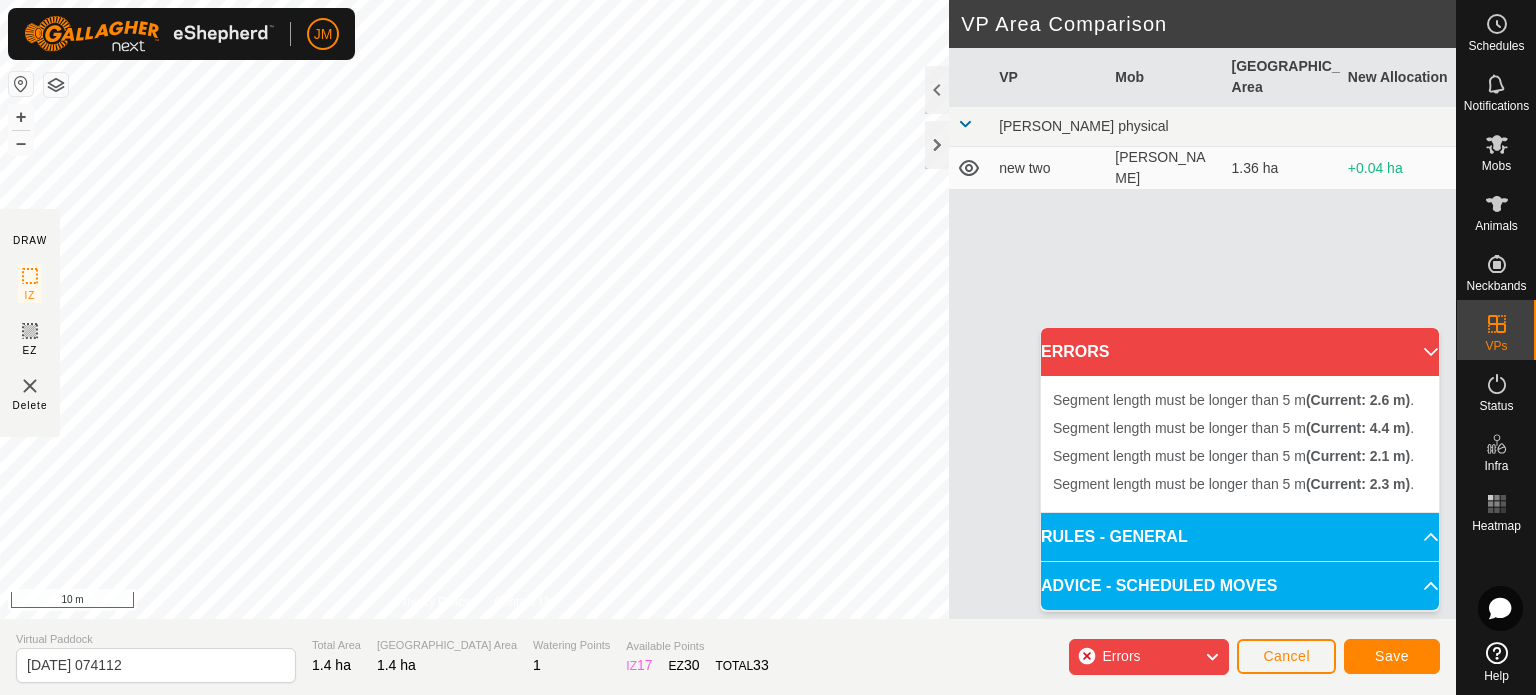 click on "Segment length must be longer than 5 m  (Current: 4.4 m) . Segment length must be longer than 5 m  (Current: 2.1 m) . + – ⇧ i 10 m" at bounding box center [474, 309] 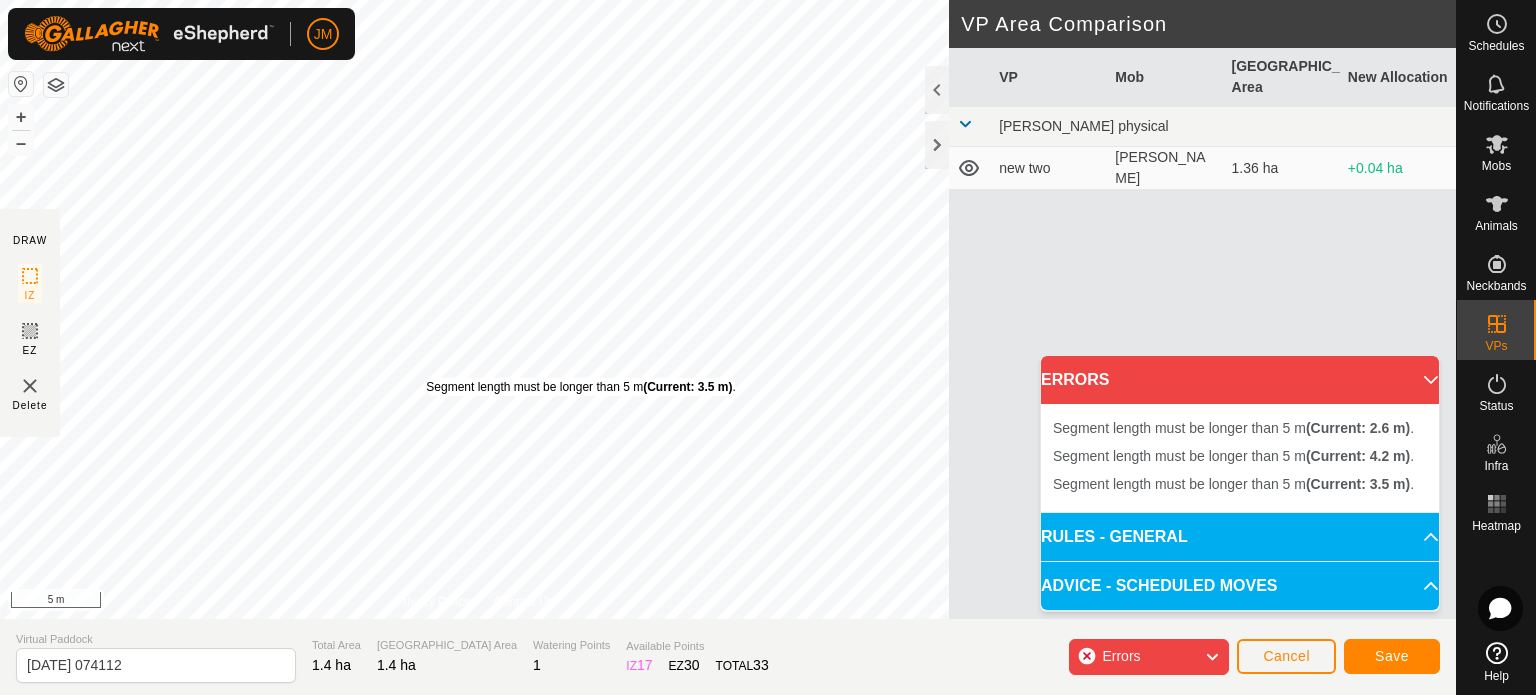 drag, startPoint x: 463, startPoint y: 347, endPoint x: 426, endPoint y: 377, distance: 47.63402 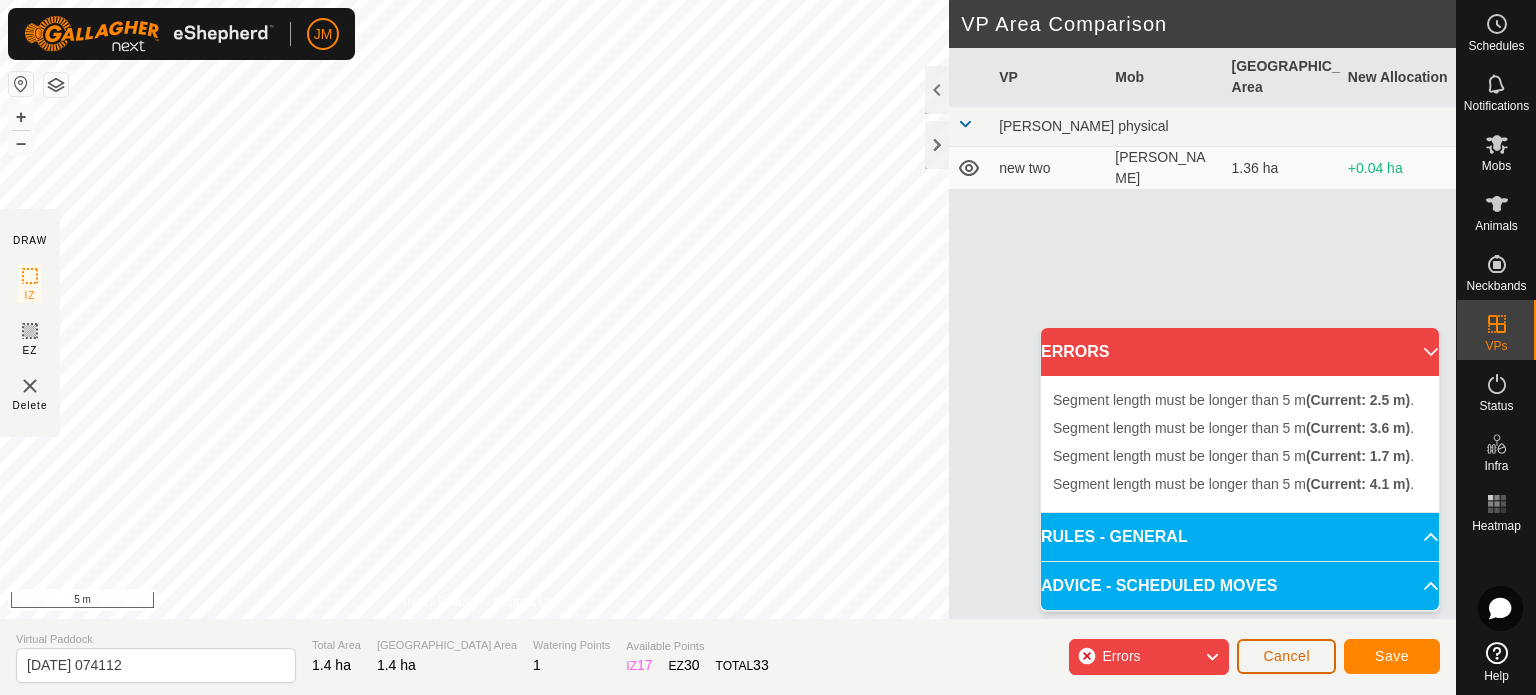 click on "Cancel" 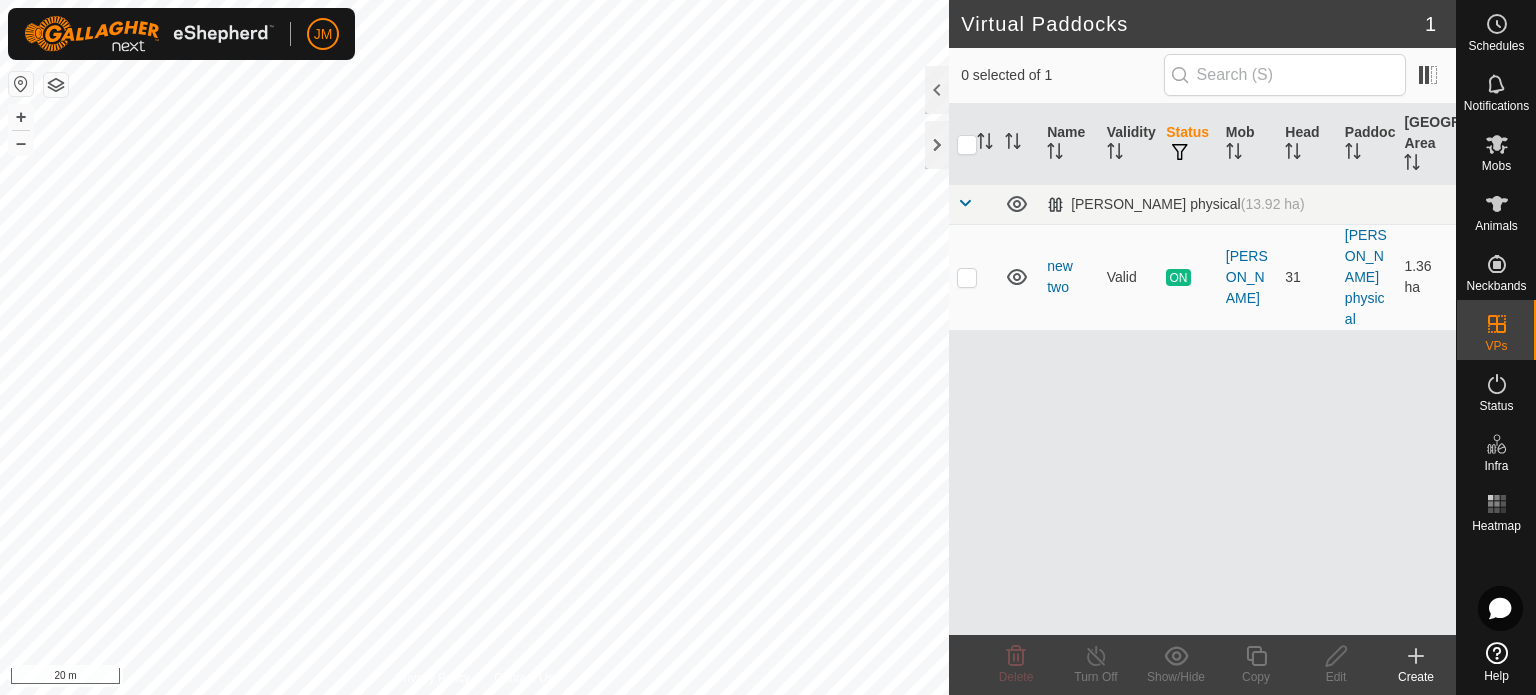click on "JM Schedules Notifications Mobs Animals Neckbands VPs Status Infra Heatmap Help Virtual Paddocks 1 0 selected of 1     Name   Validity   Status   Mob   Head   Paddock   Grazing Area   Ram Paddock physical    (13.92 ha) new two  Valid  ON  Angus Heifers   31   Ram Paddock physical    1.36 ha  Delete  Turn Off   Show/Hide   Copy   Edit   Create  Privacy Policy Contact Us + – ⇧ i 20 m" at bounding box center (768, 347) 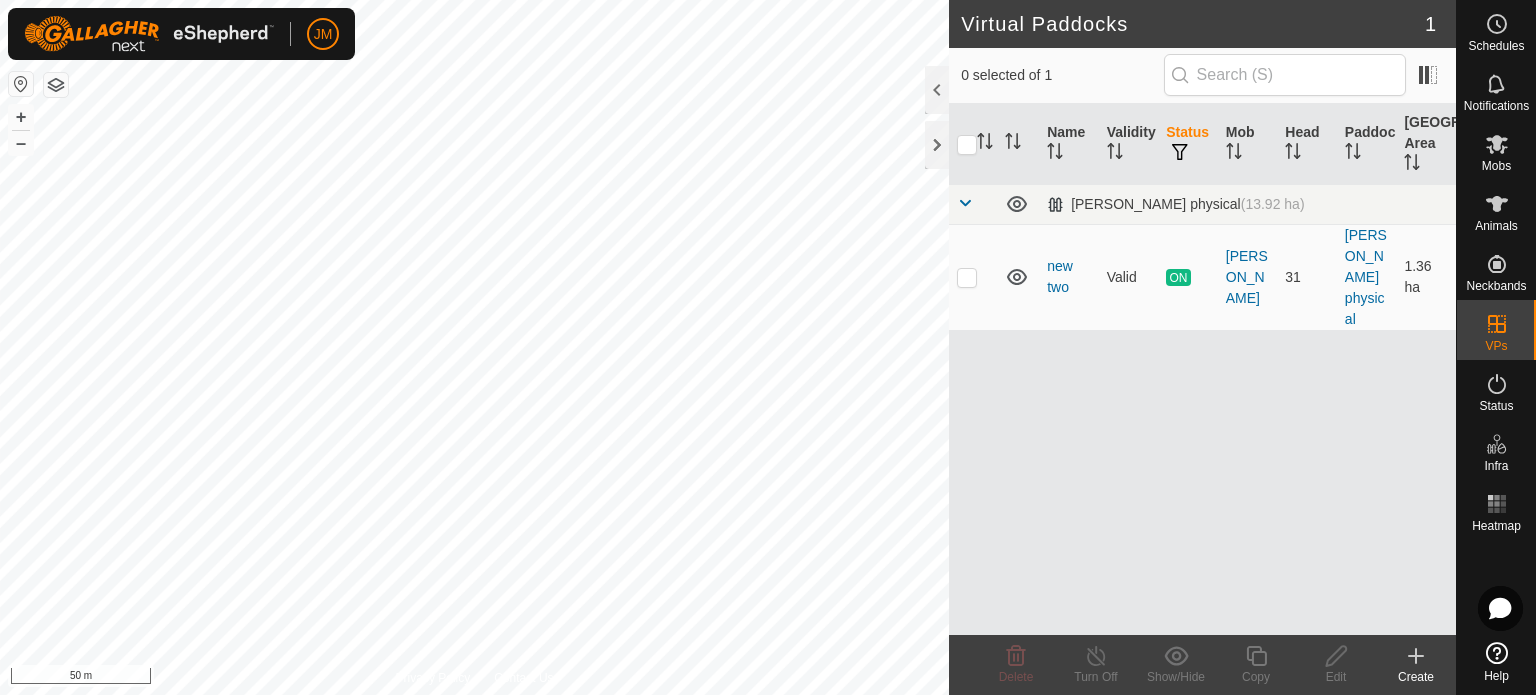 click 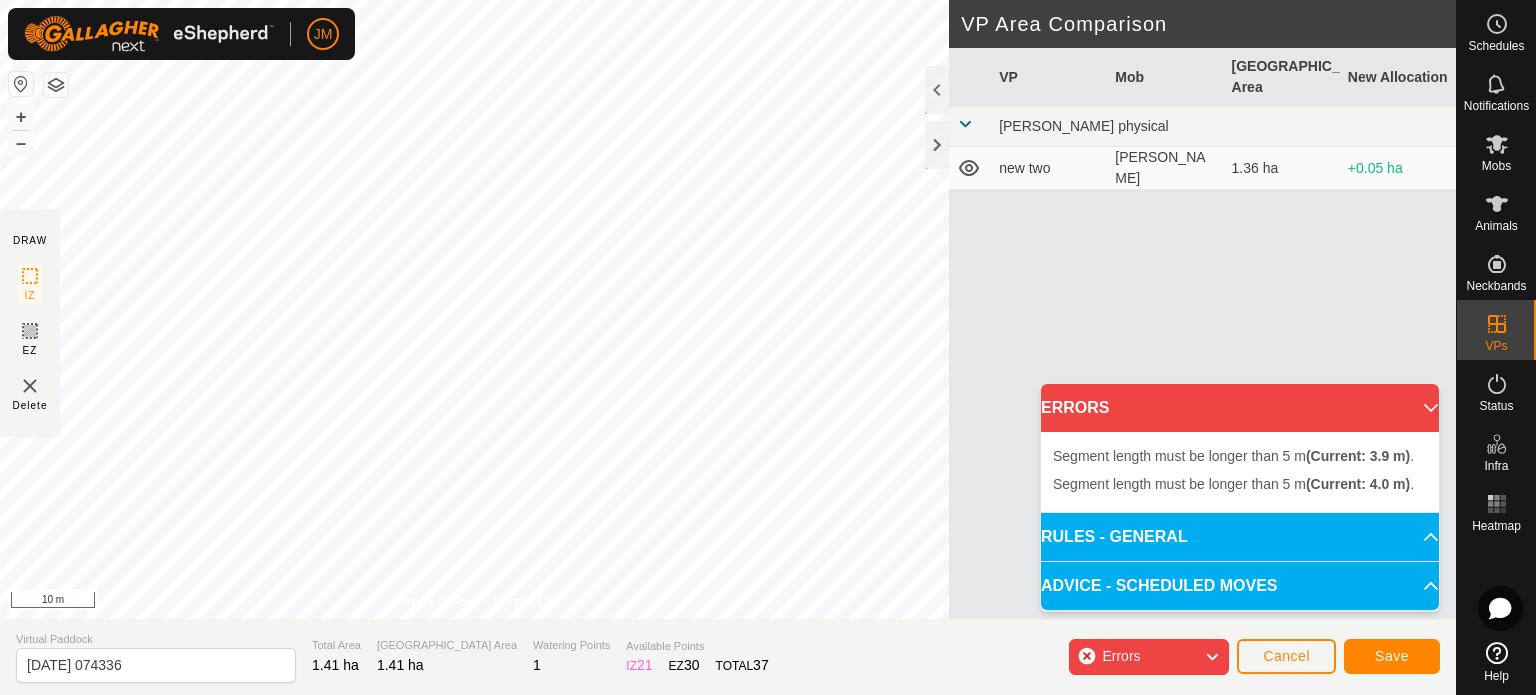 click on "Segment length must be longer than 5 m  (Current: 3.9 m) . + – ⇧ i 10 m" at bounding box center [474, 309] 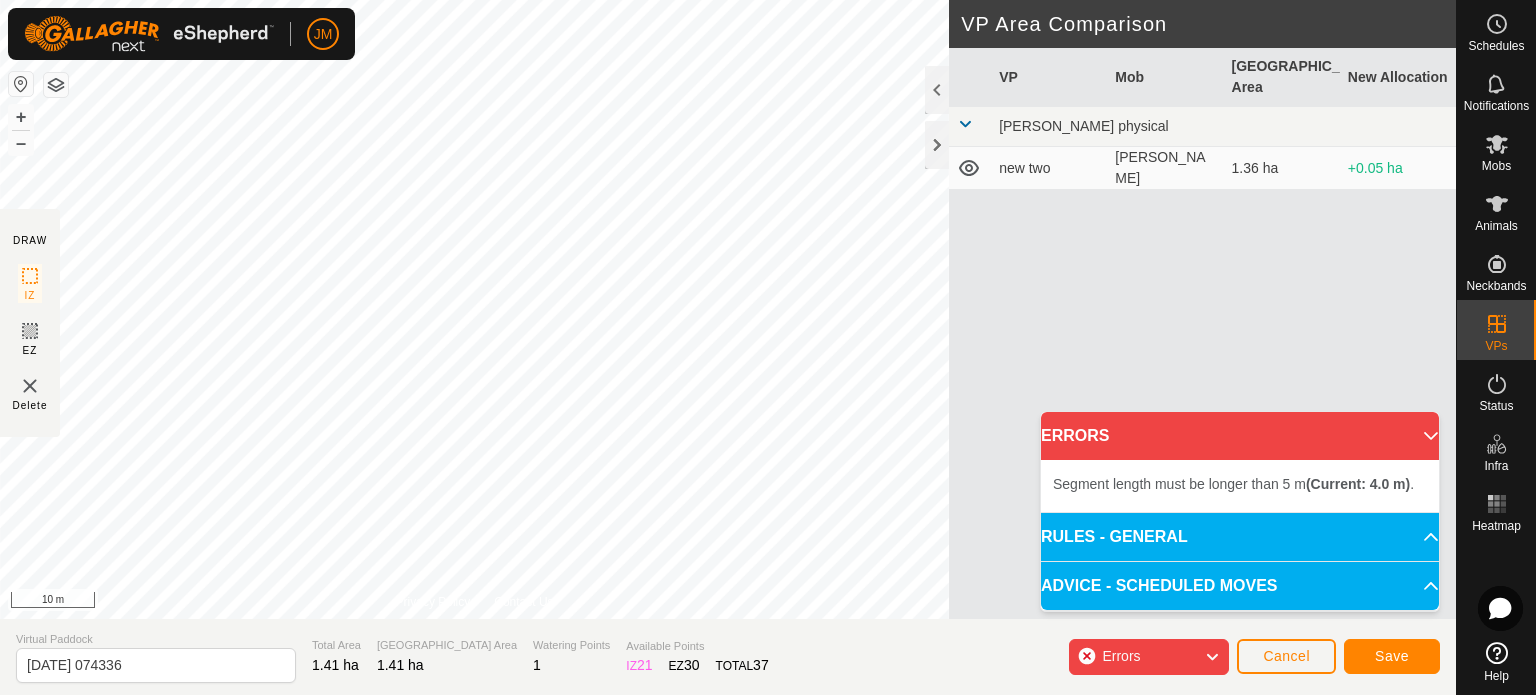 drag, startPoint x: 224, startPoint y: 367, endPoint x: 4, endPoint y: 635, distance: 346.73334 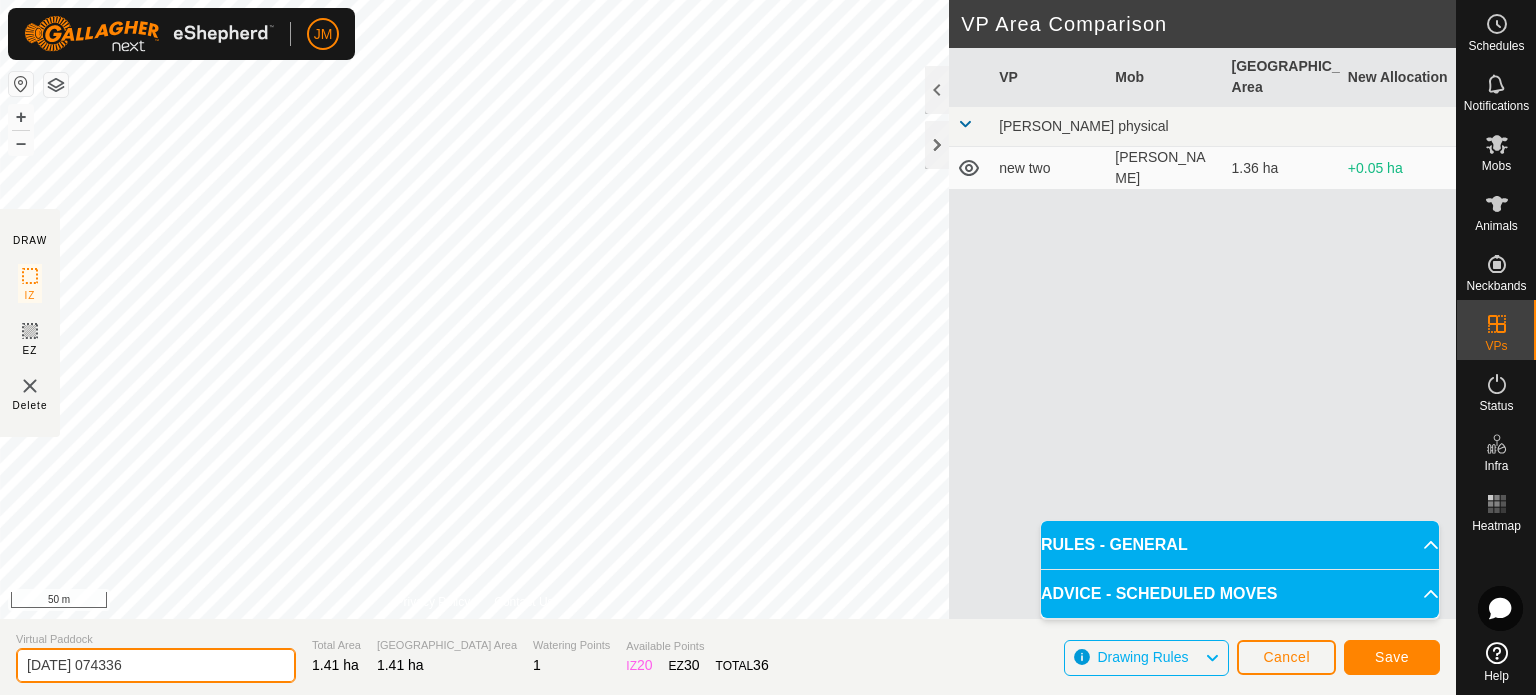 click on "[DATE] 074336" 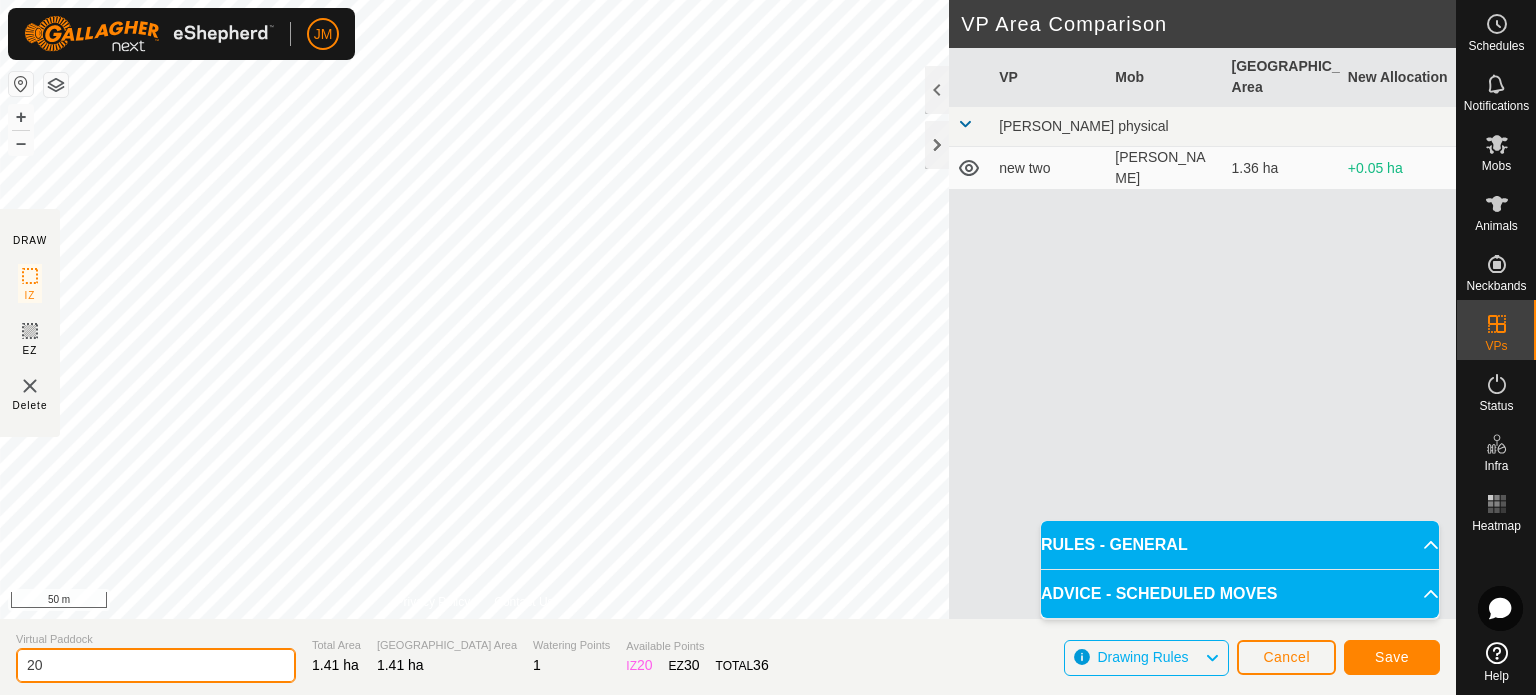 type on "2" 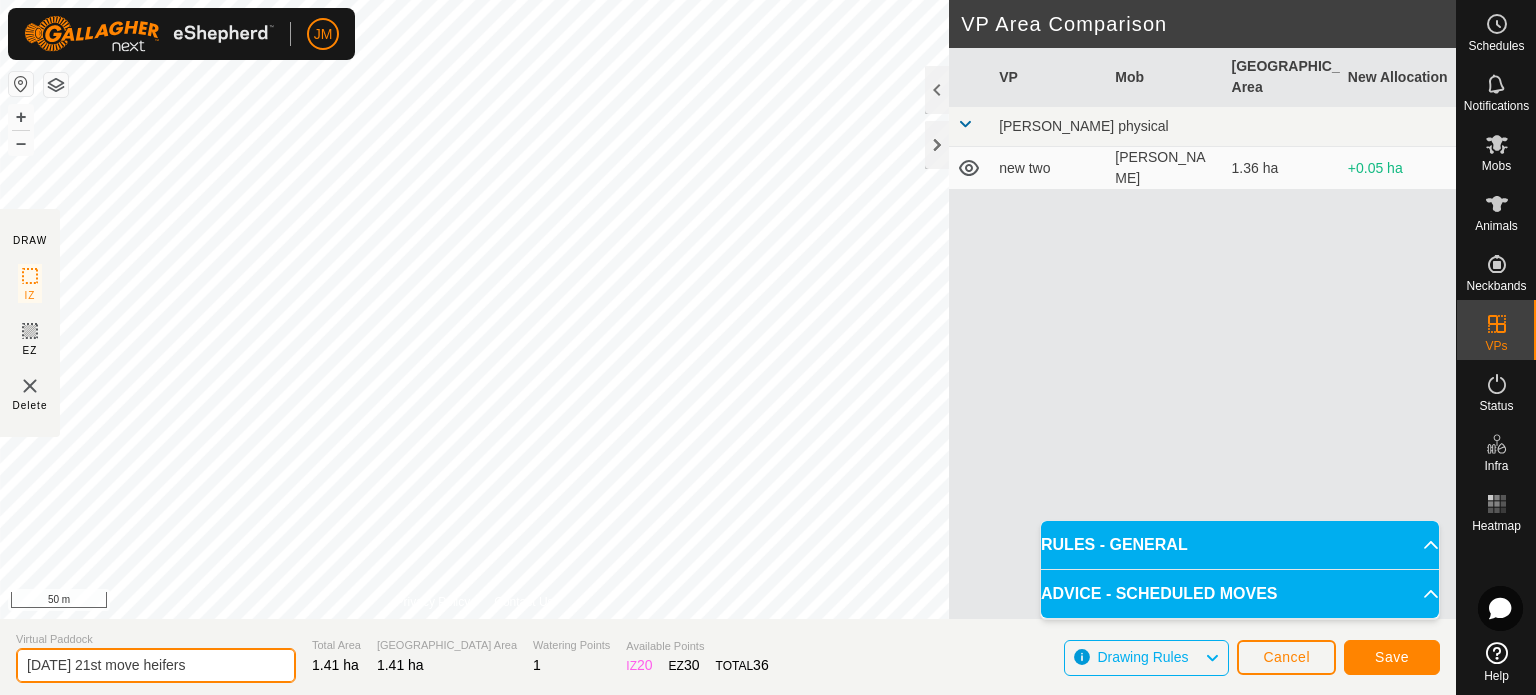 type on "[DATE] 21st move heifers" 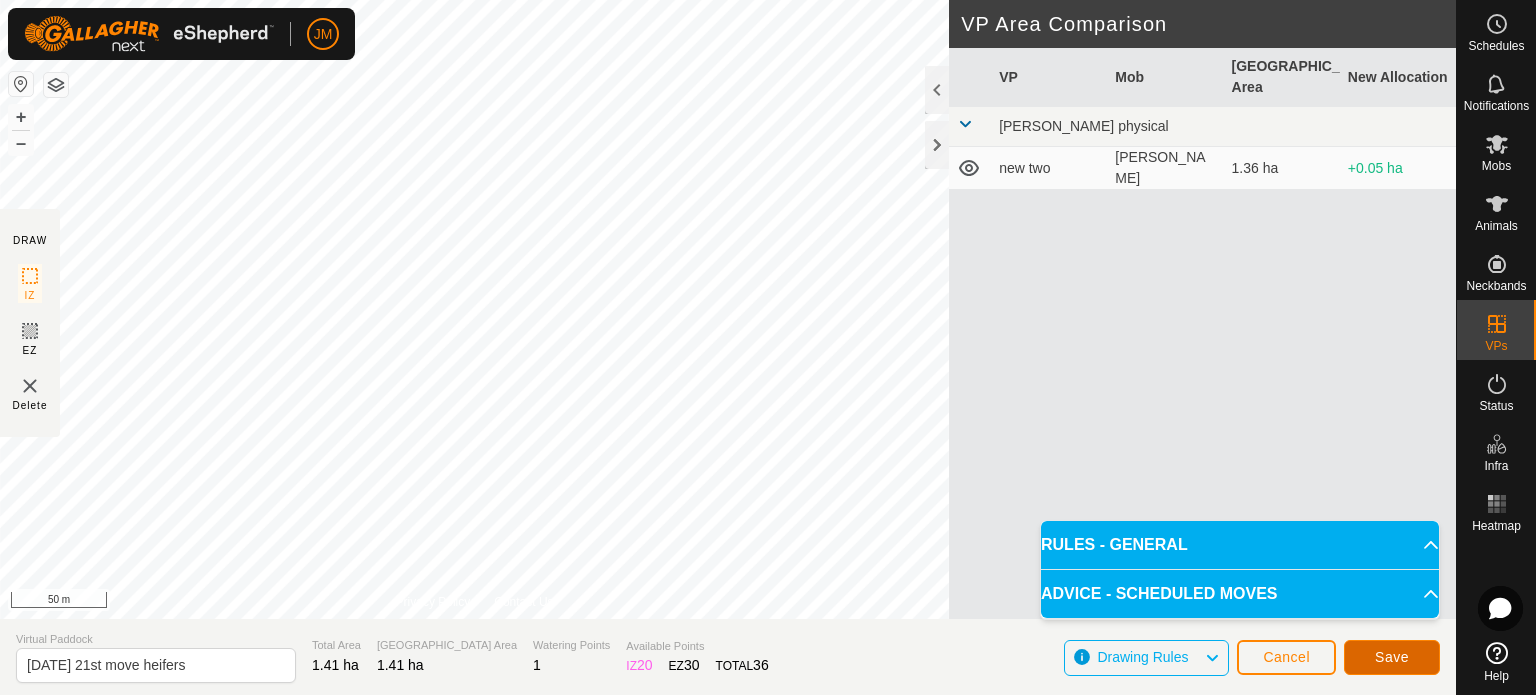 click on "Save" 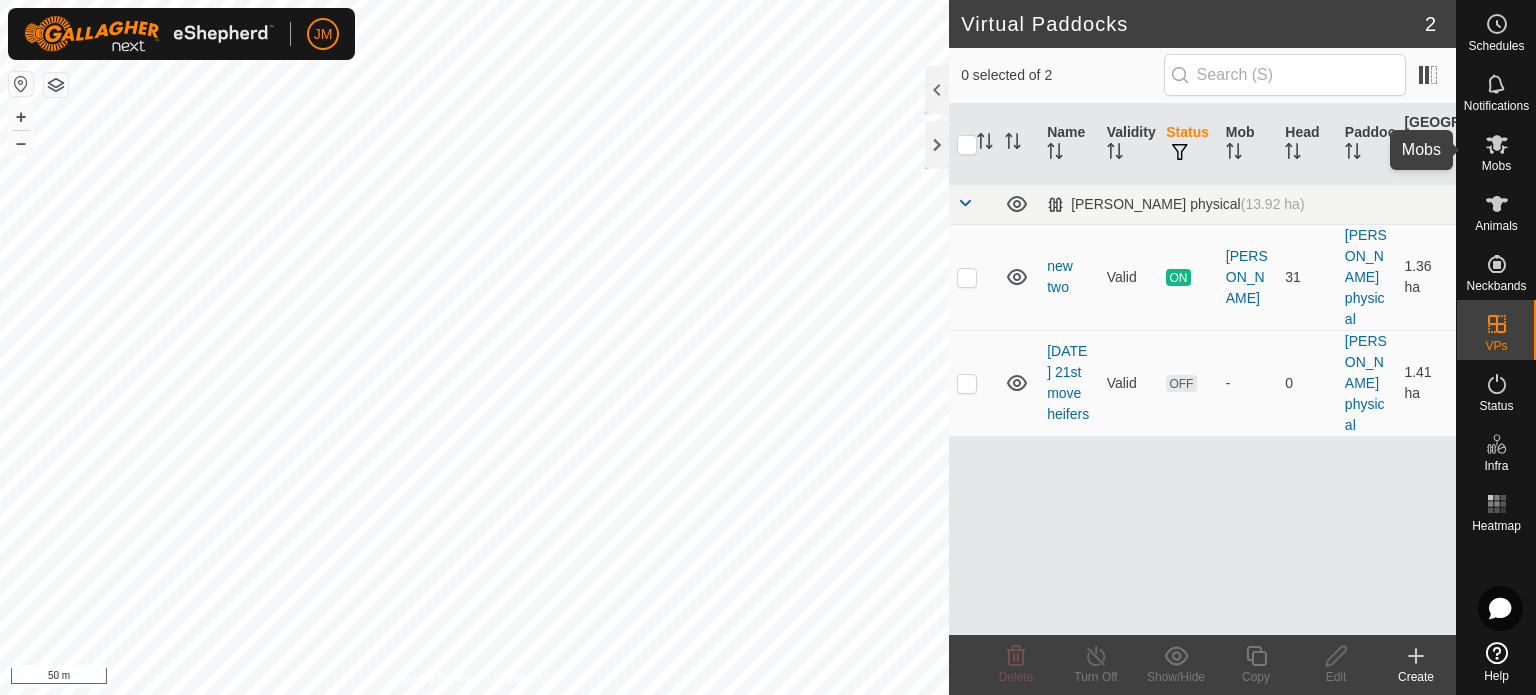click 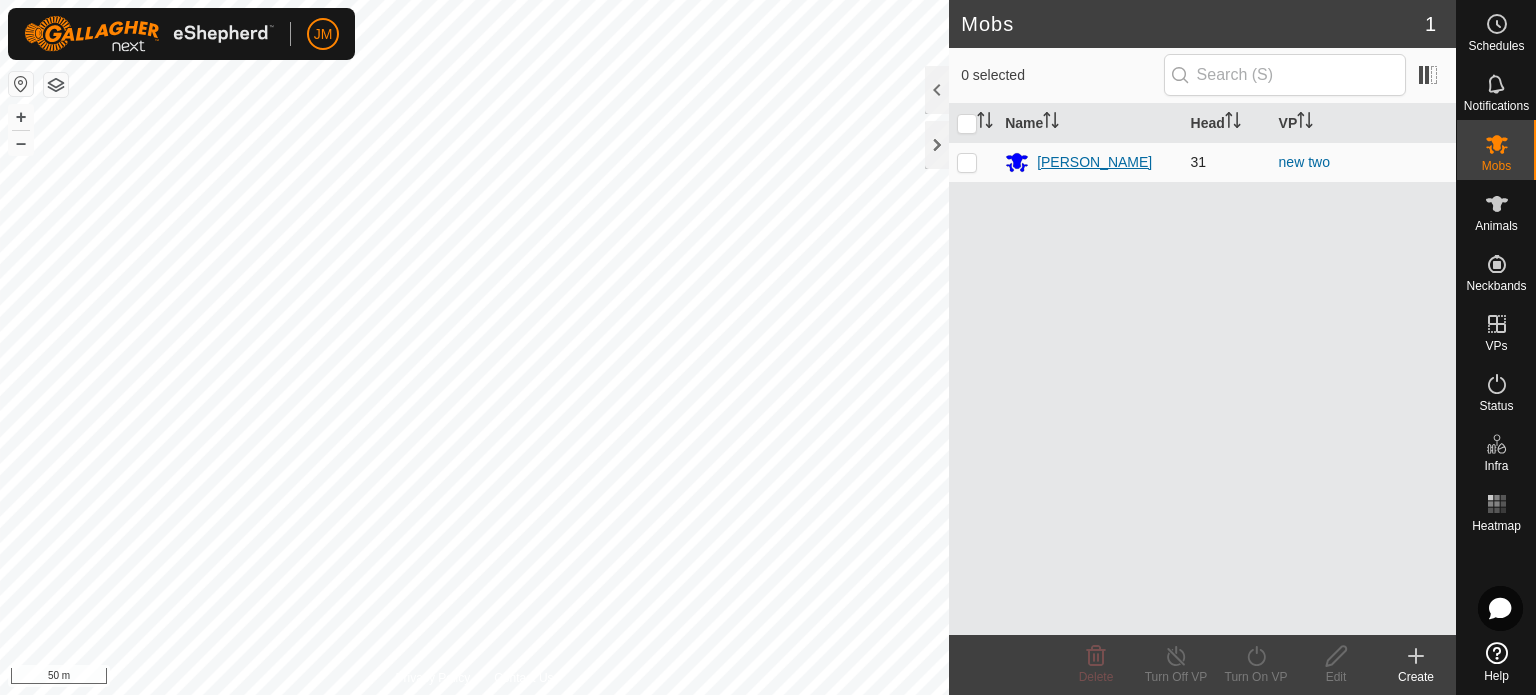 click on "[PERSON_NAME]" at bounding box center [1094, 162] 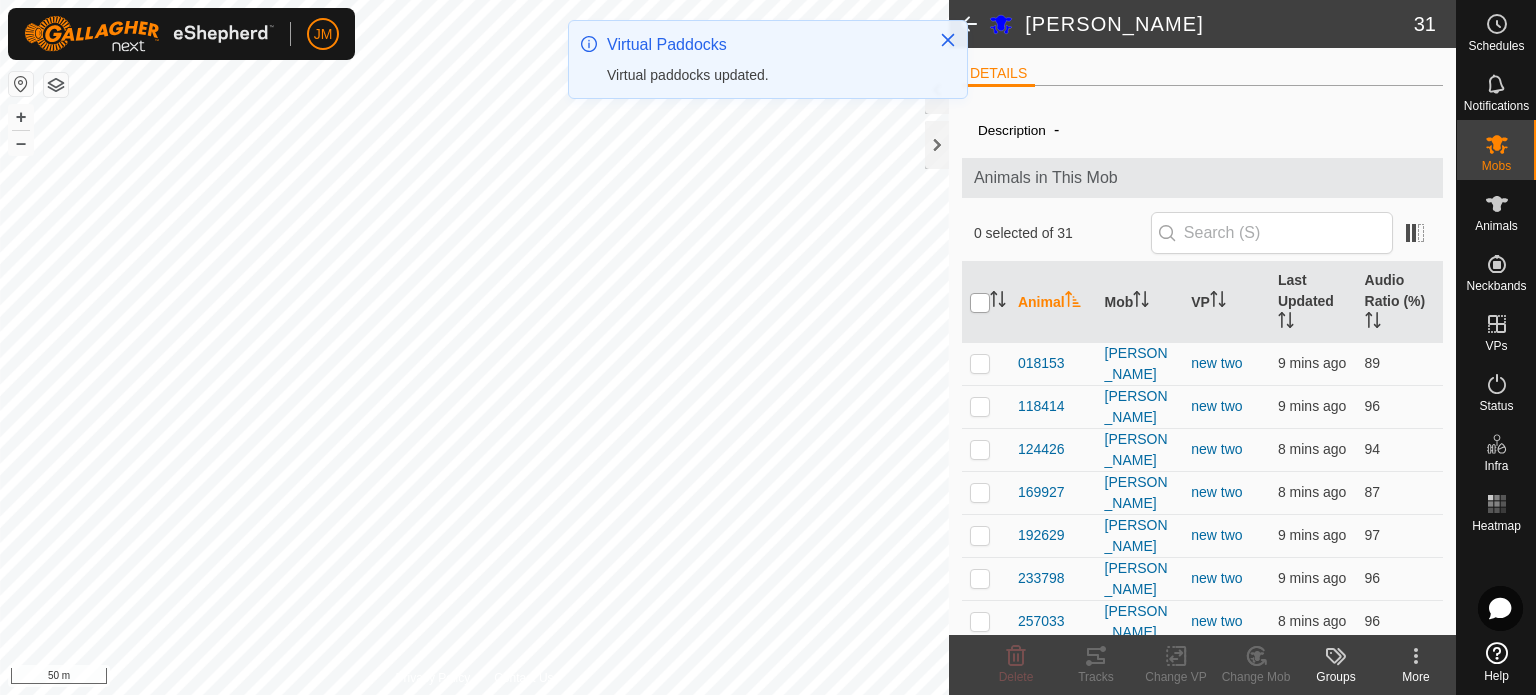 click at bounding box center (980, 303) 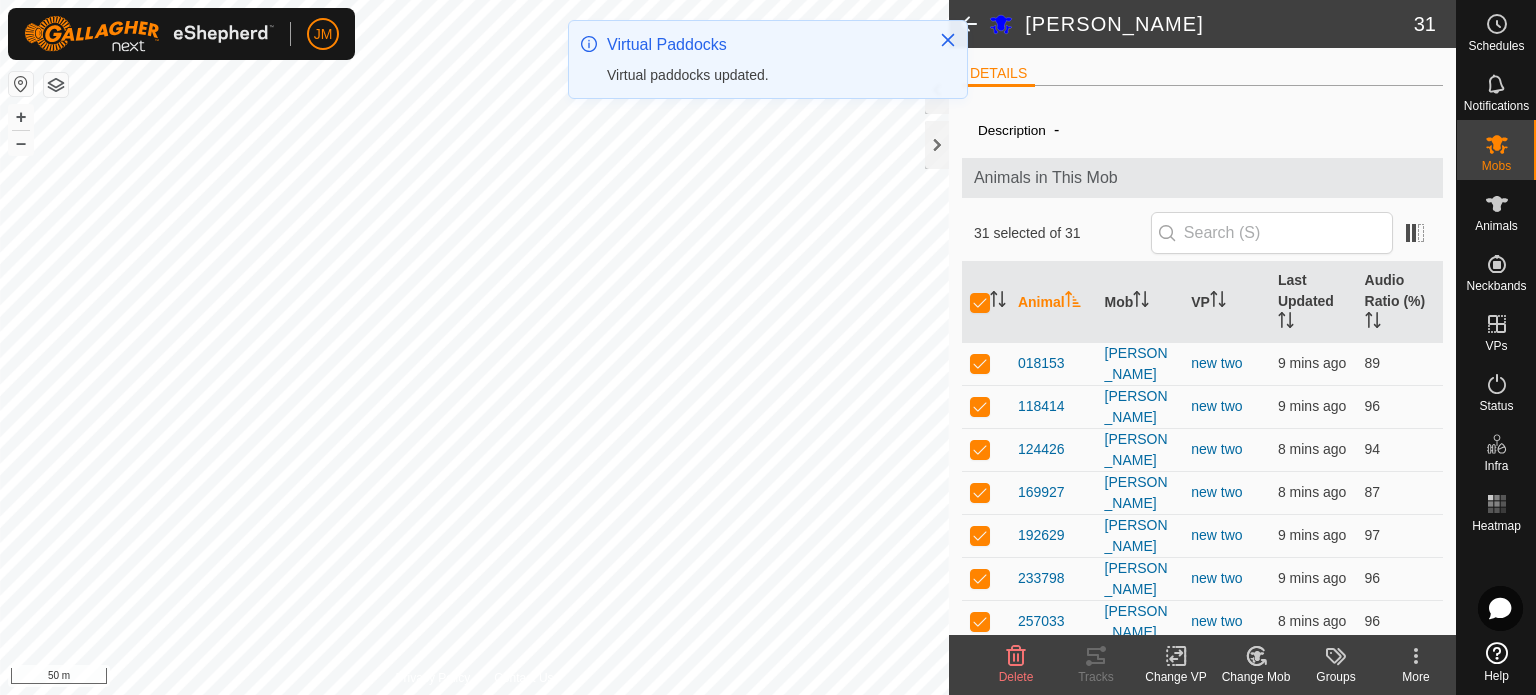 click 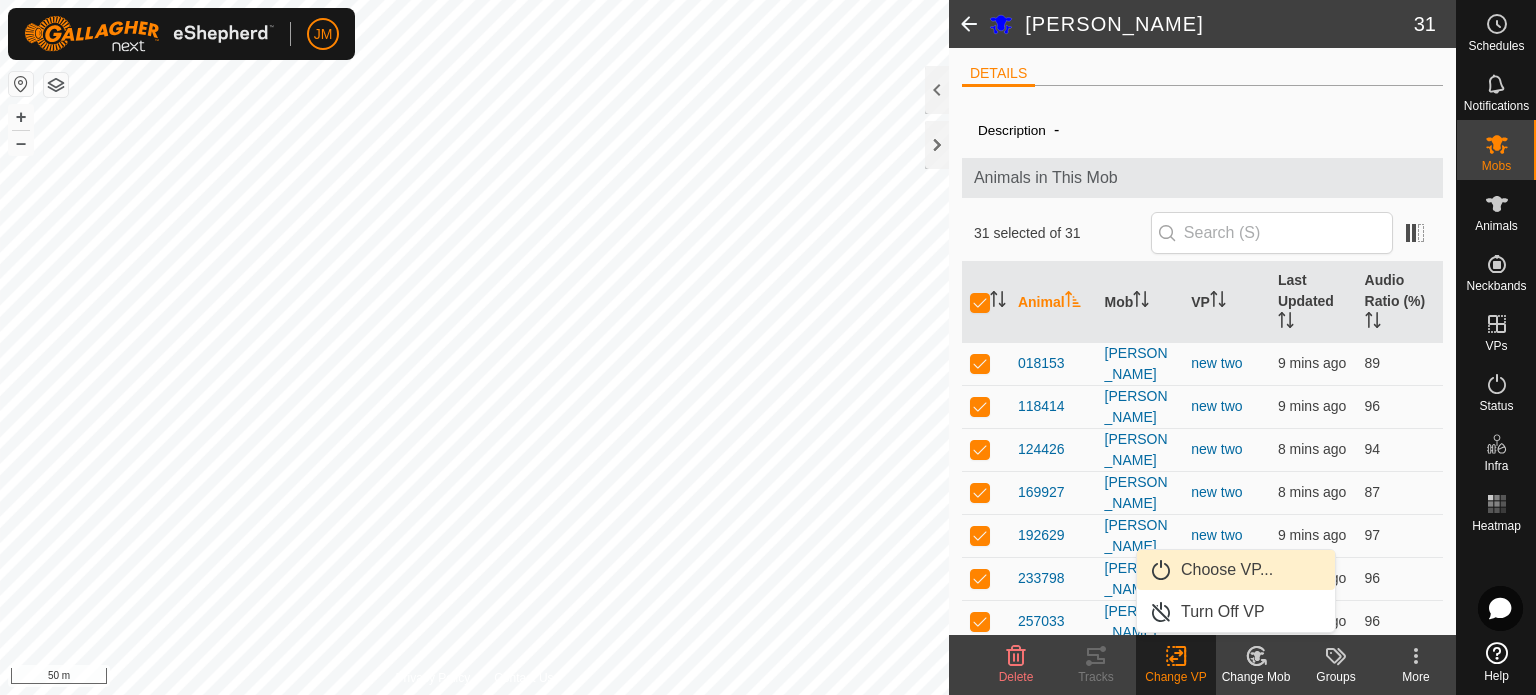 click on "Choose VP..." at bounding box center (1236, 570) 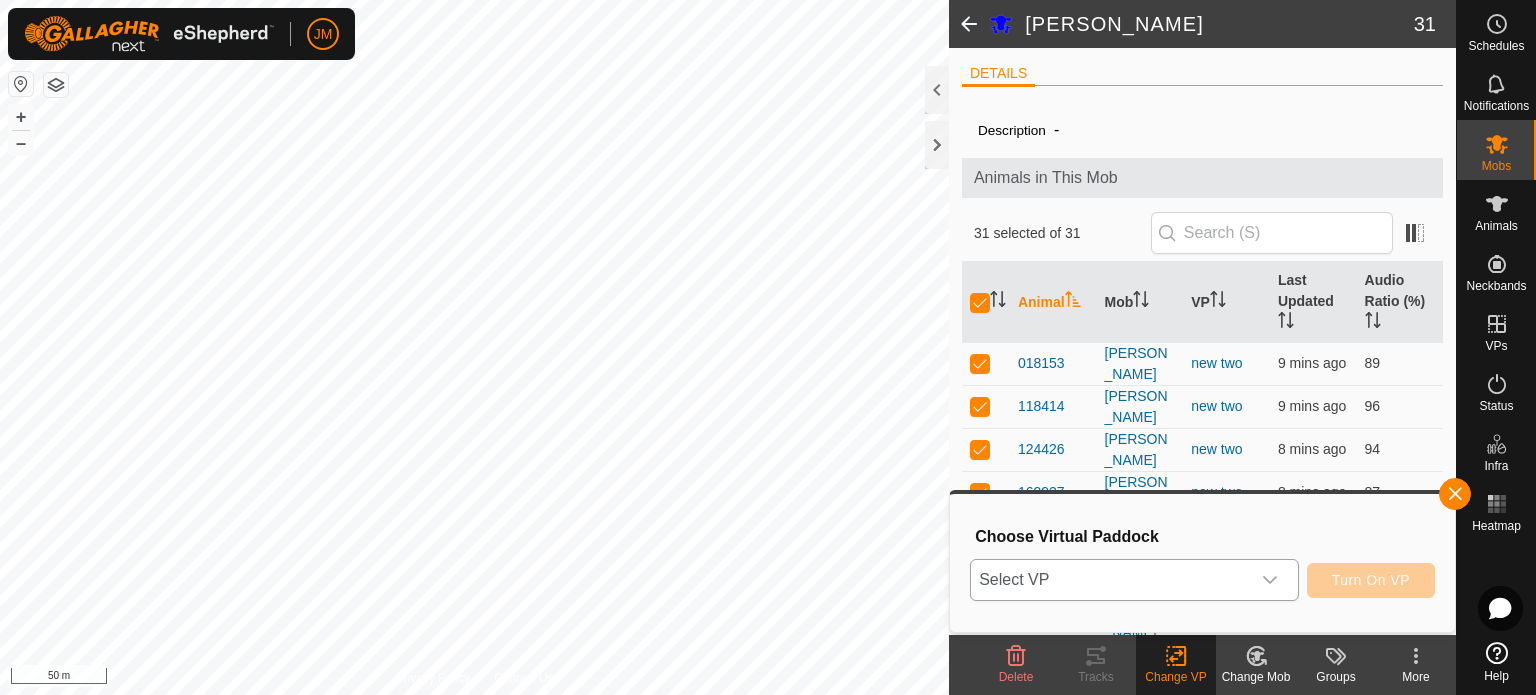 click on "Select VP" at bounding box center [1110, 580] 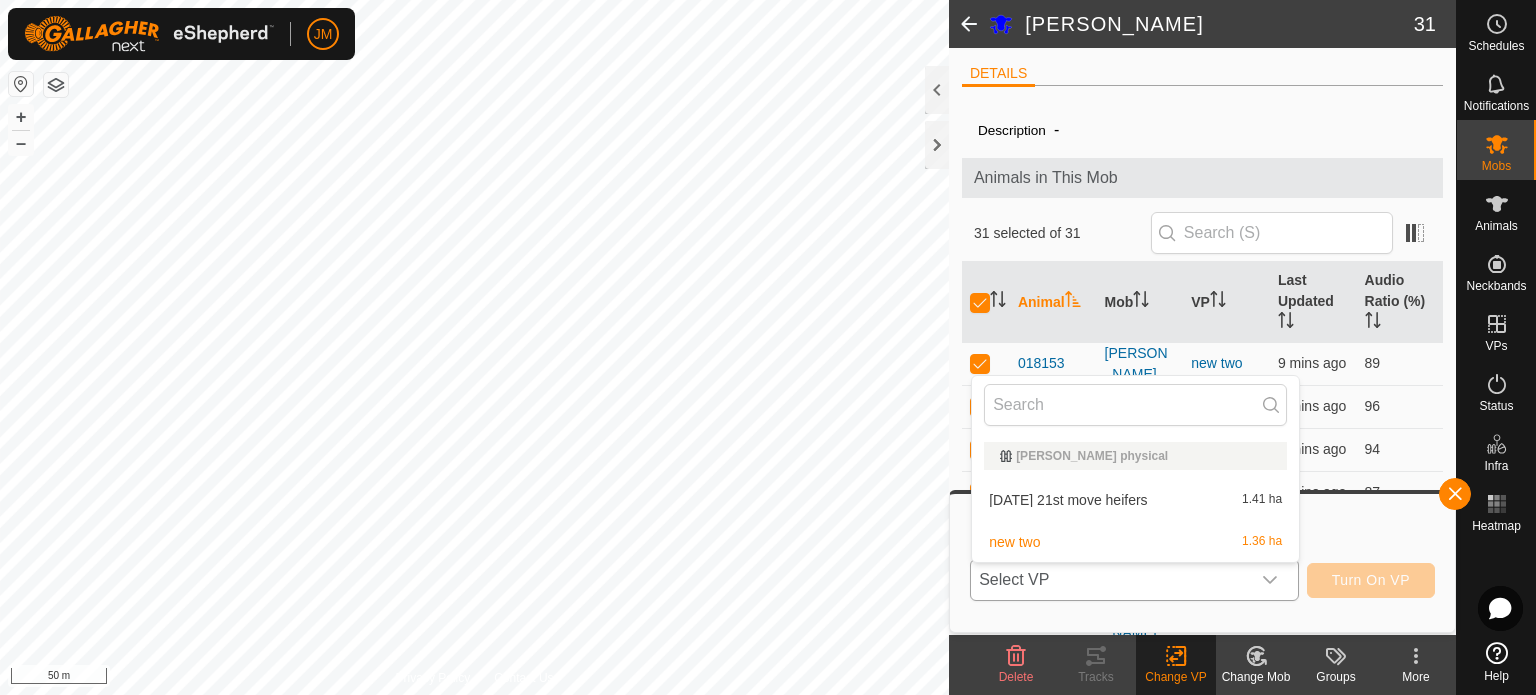 click on "[DATE] 21st move heifers  1.41 ha" at bounding box center [1135, 500] 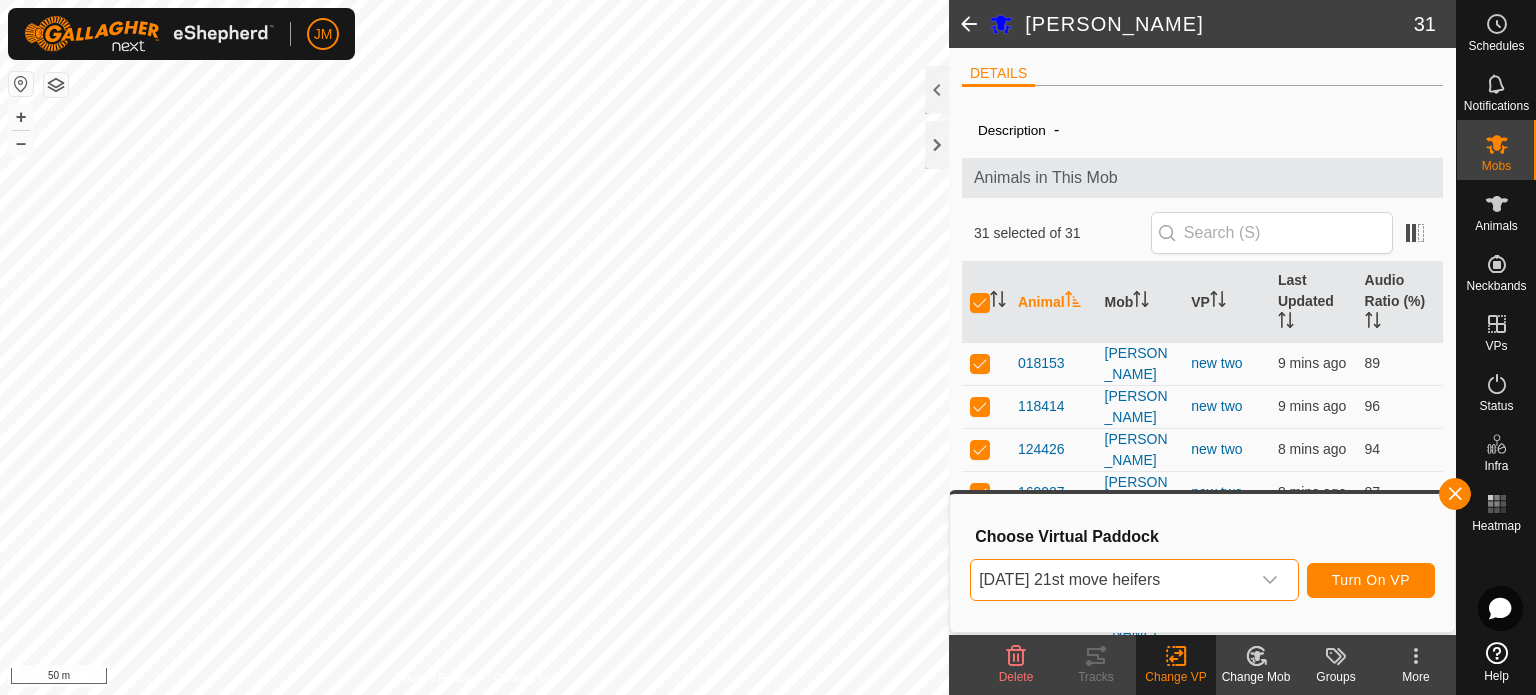 click on "Turn On VP" at bounding box center (1371, 580) 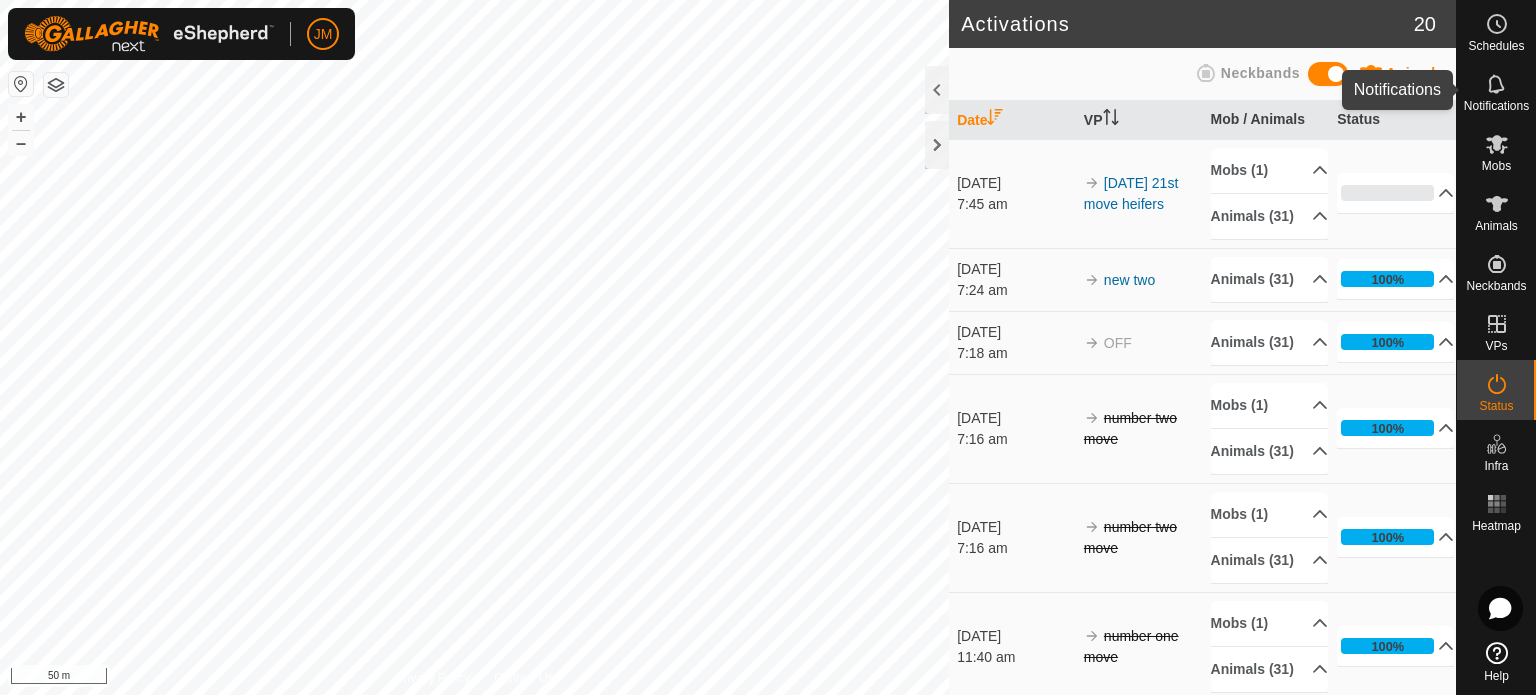 click 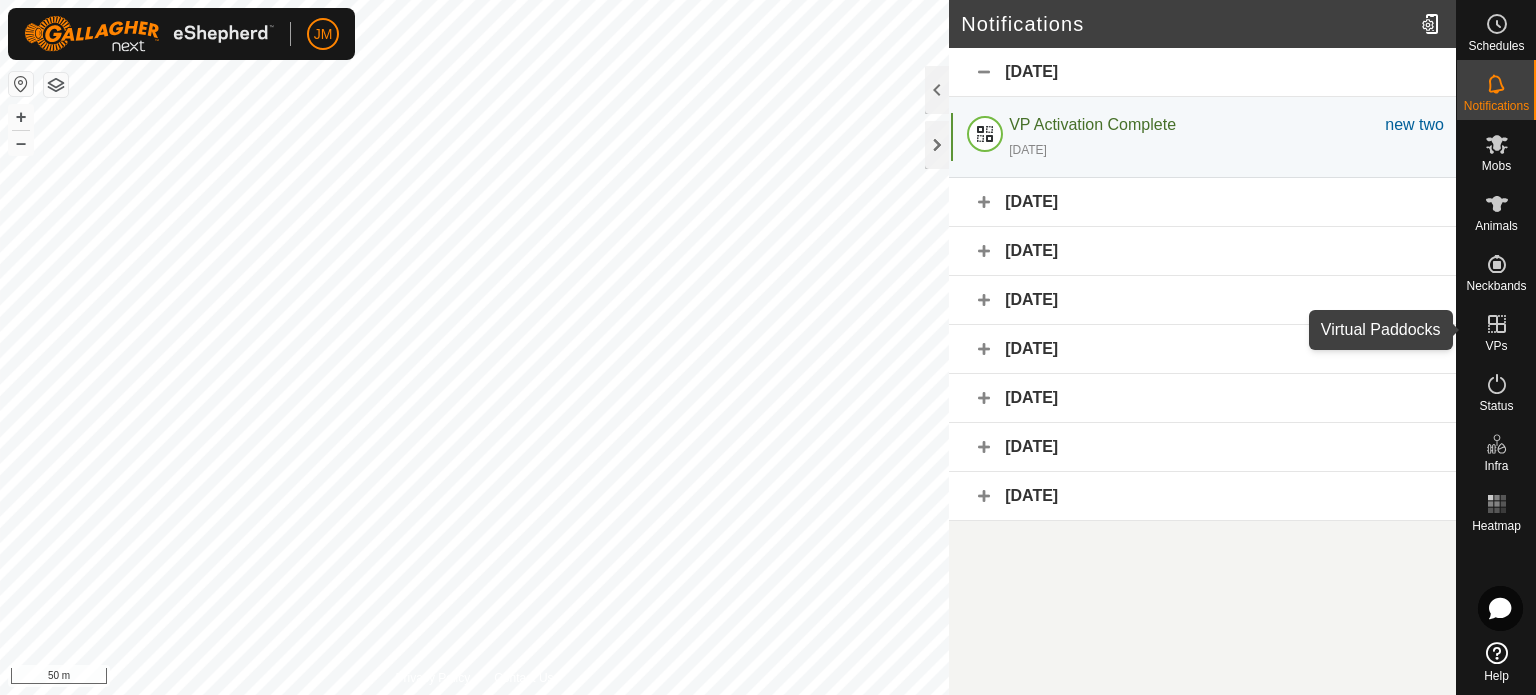 click 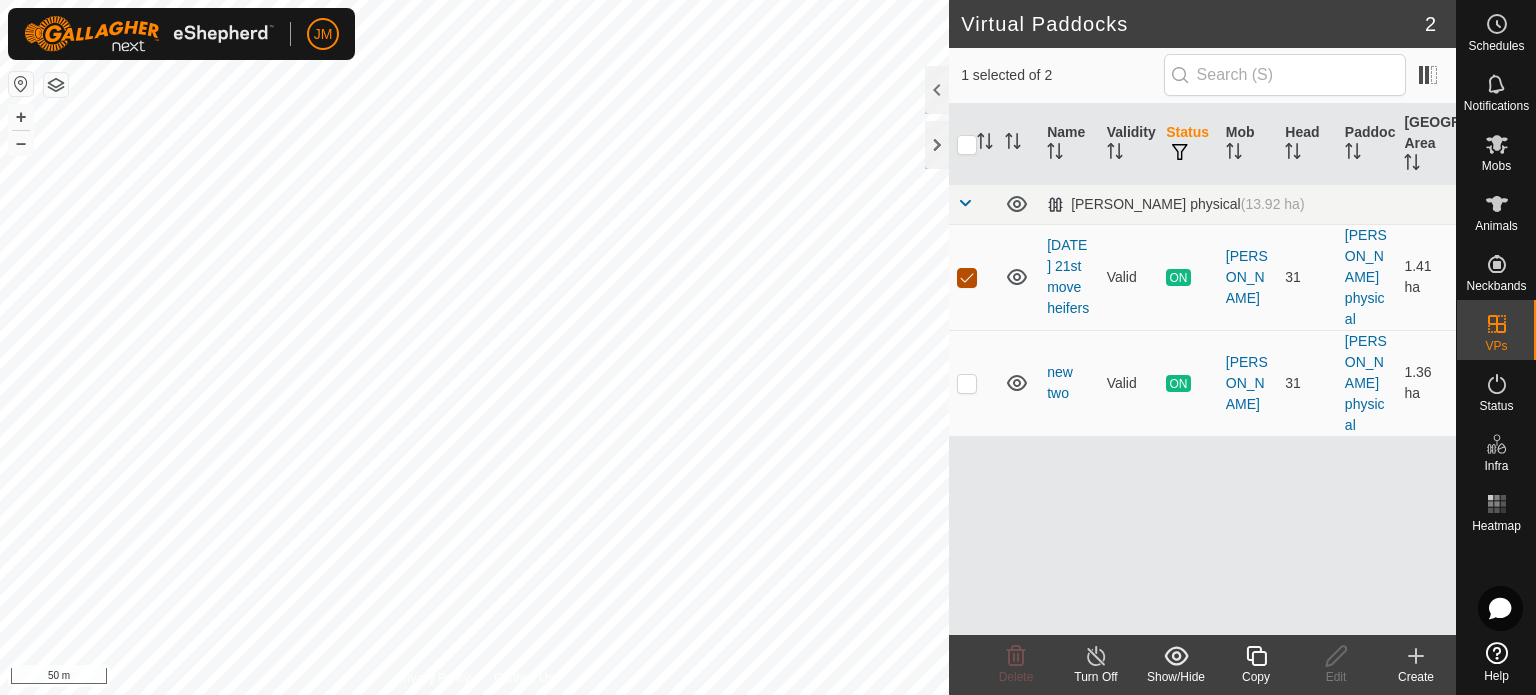 click at bounding box center [967, 278] 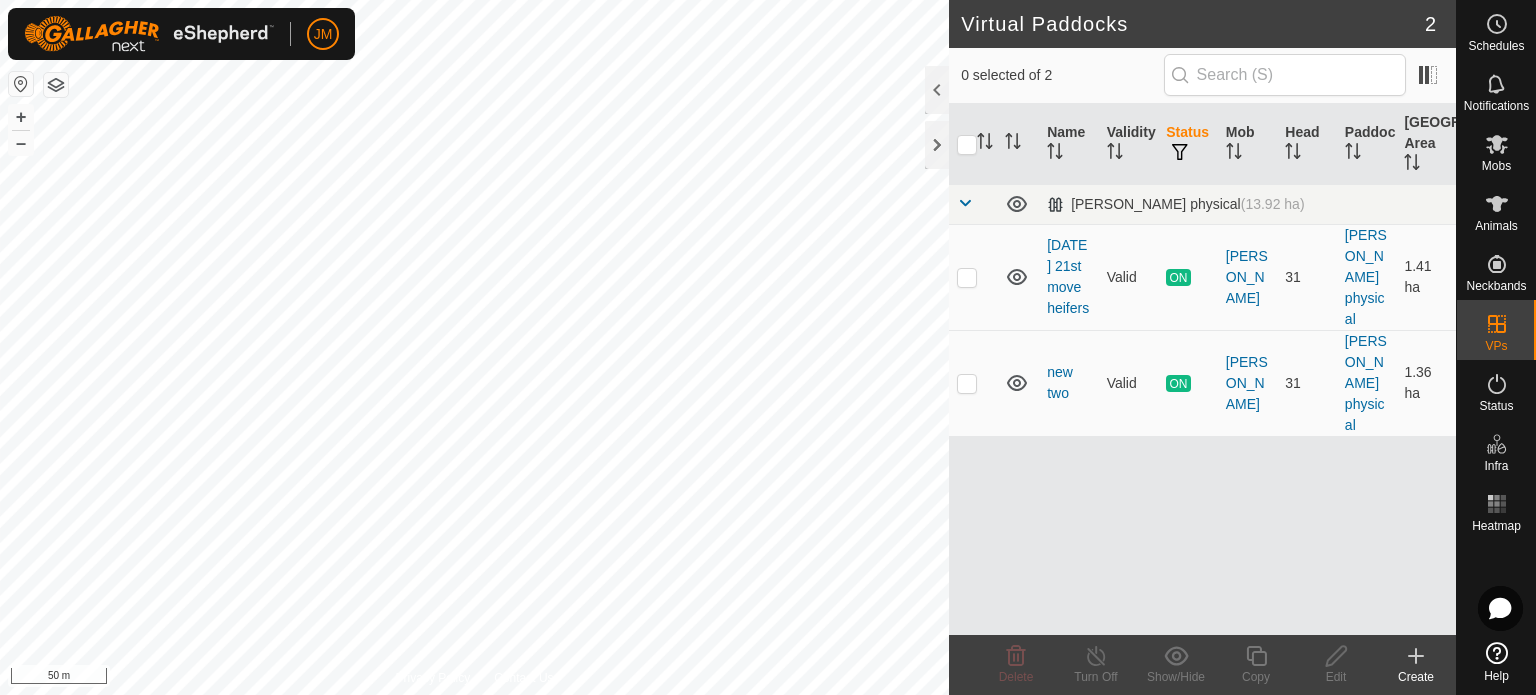 click on "Virtual Paddocks 2 0 selected of 2     Name   Validity   Status   Mob   Head   Paddock   Grazing Area   Ram Paddock physical    (13.92 ha) [DATE] 21st move heifers  Valid  ON  Angus Heifers   31   Ram Paddock physical    1.41 ha  new two  Valid  ON  Angus Heifers   31   Ram Paddock physical    1.36 ha  Delete  Turn Off   Show/Hide   Copy   Edit   Create  Privacy Policy Contact Us
[DATE] 21st move heifers Type:  Inclusion Zone 31 Animals
+ – ⇧ i 50 m" 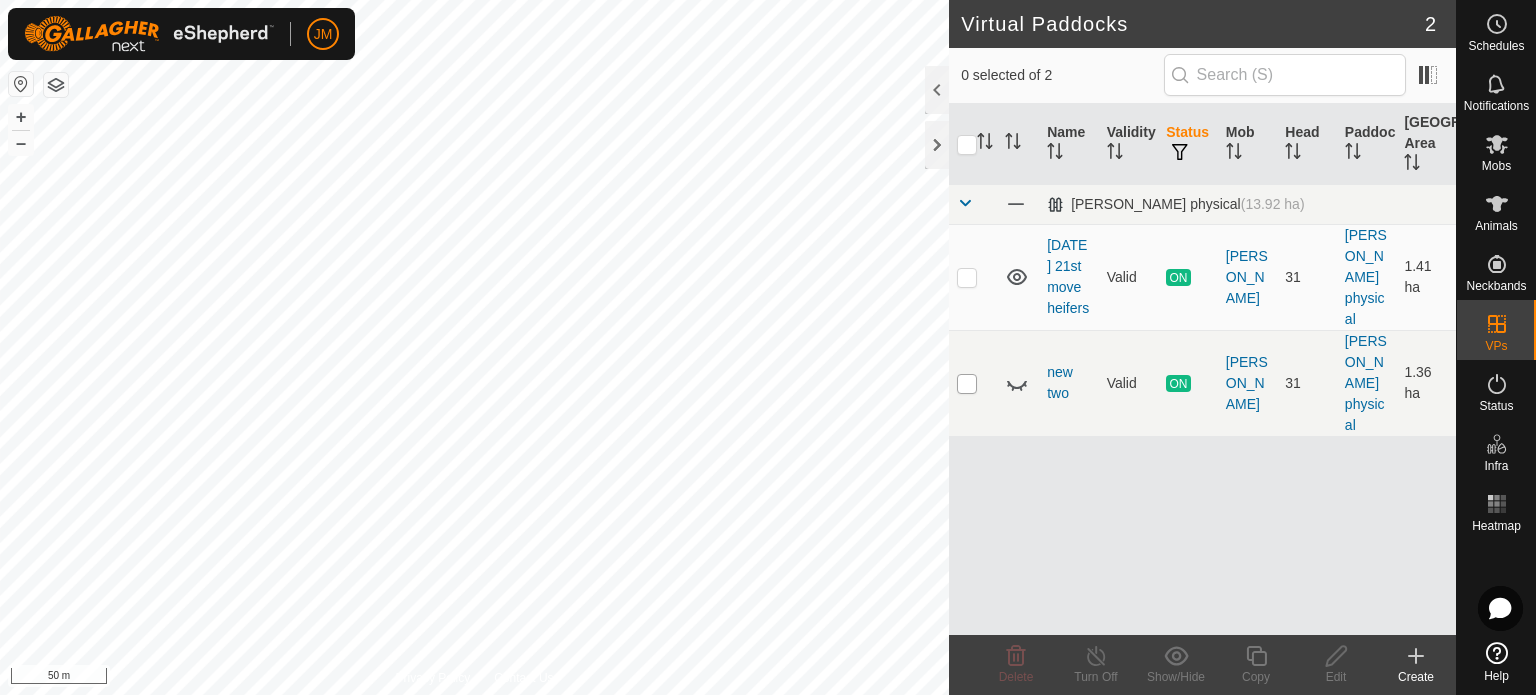 click at bounding box center (967, 384) 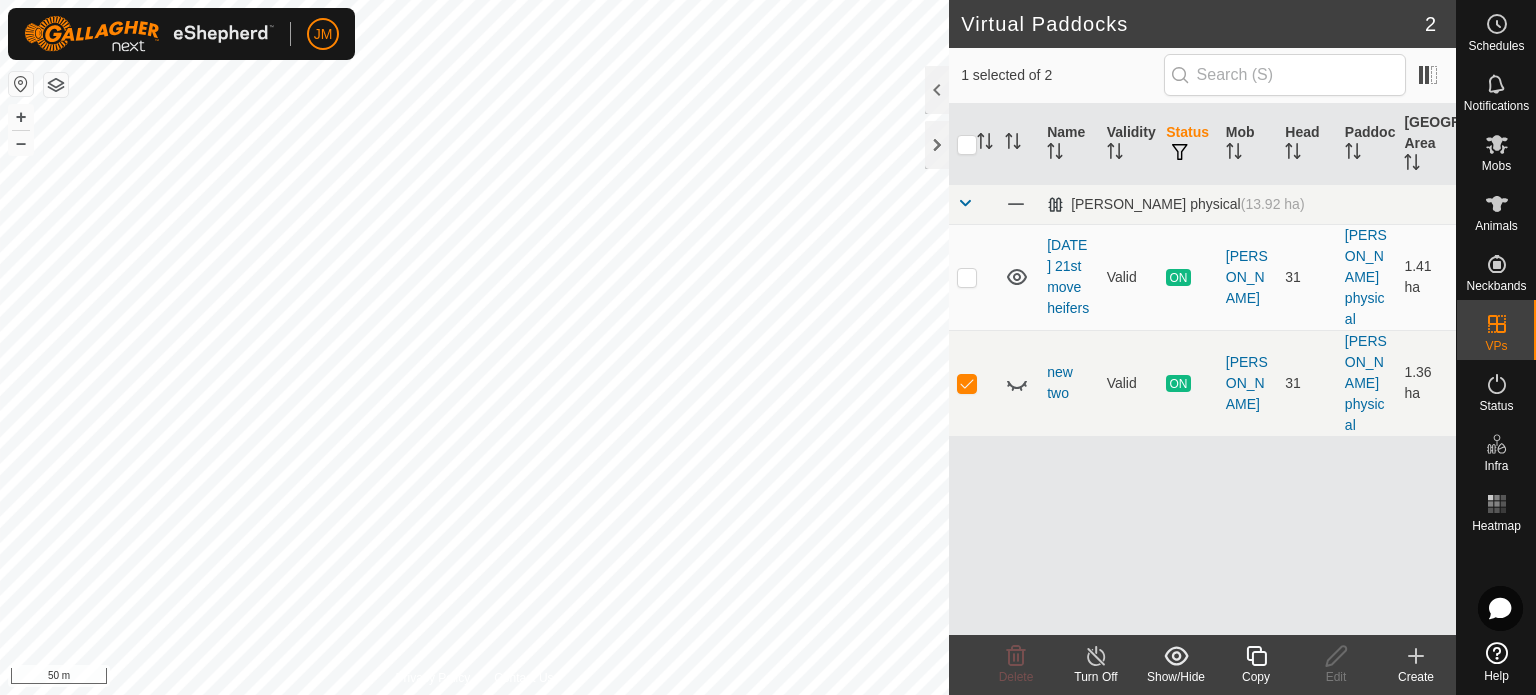 click 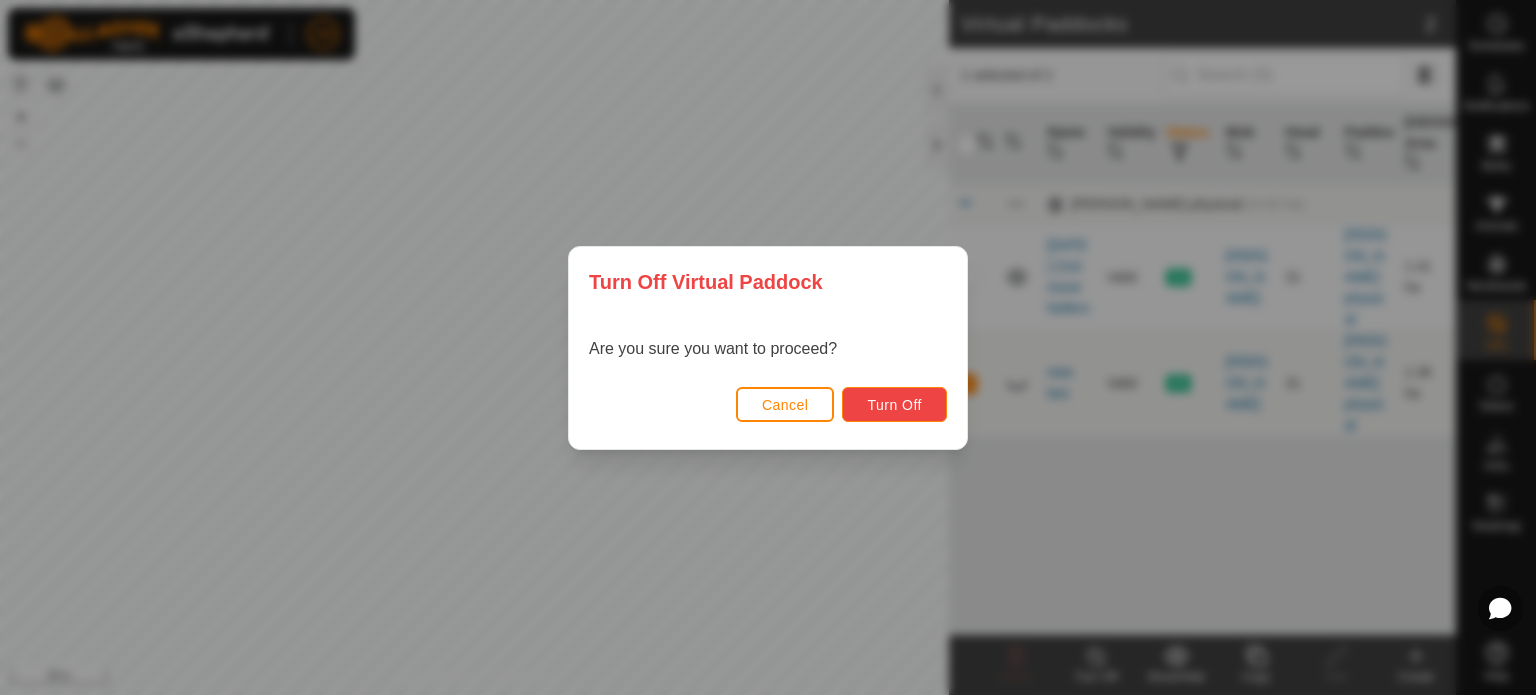 click on "Turn Off" at bounding box center [894, 405] 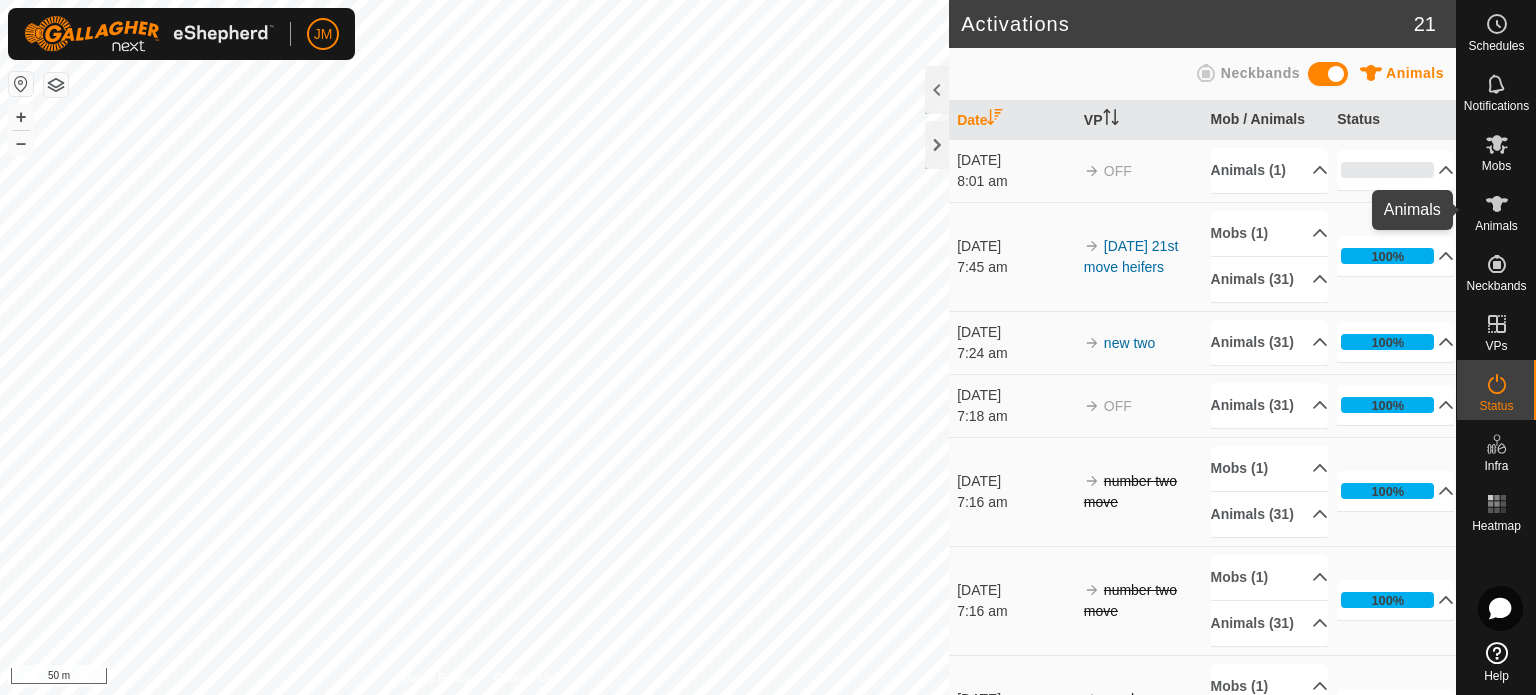 click on "Animals" at bounding box center [1496, 226] 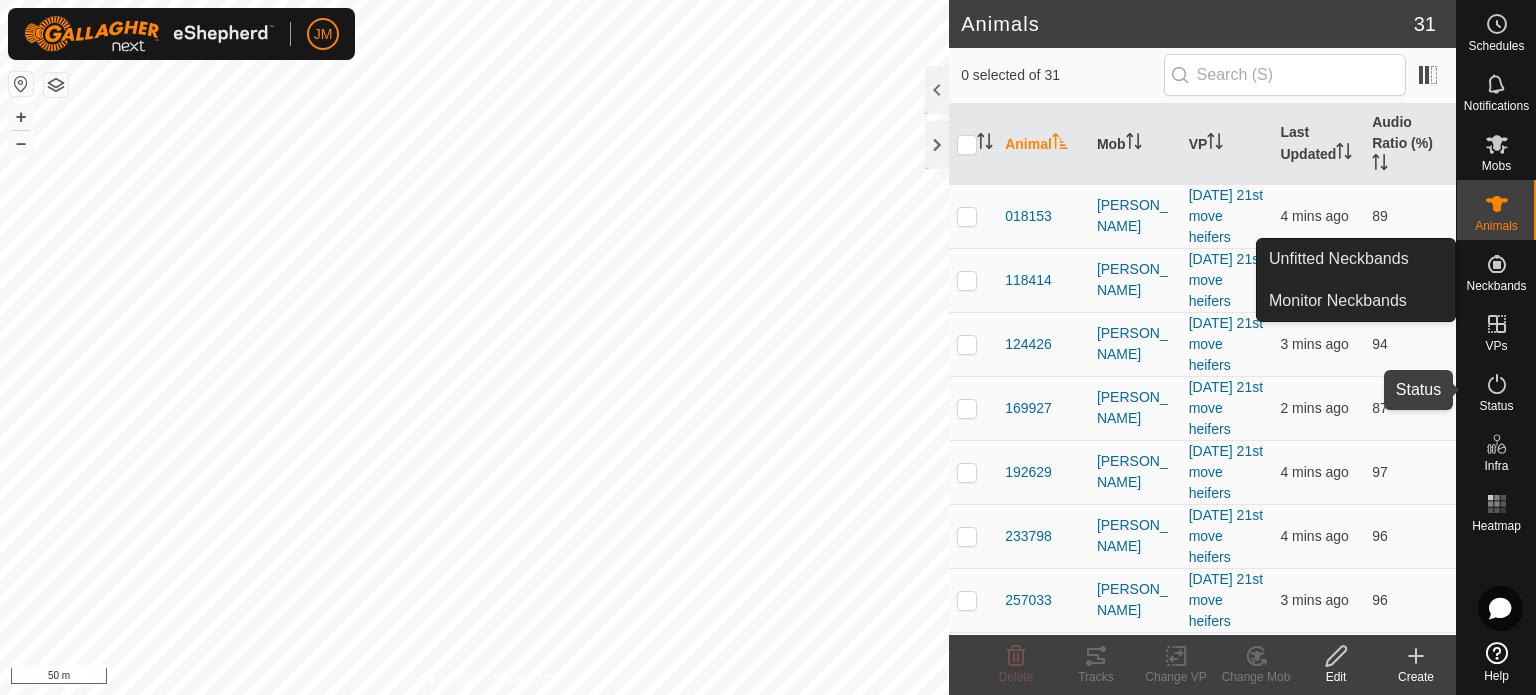 click 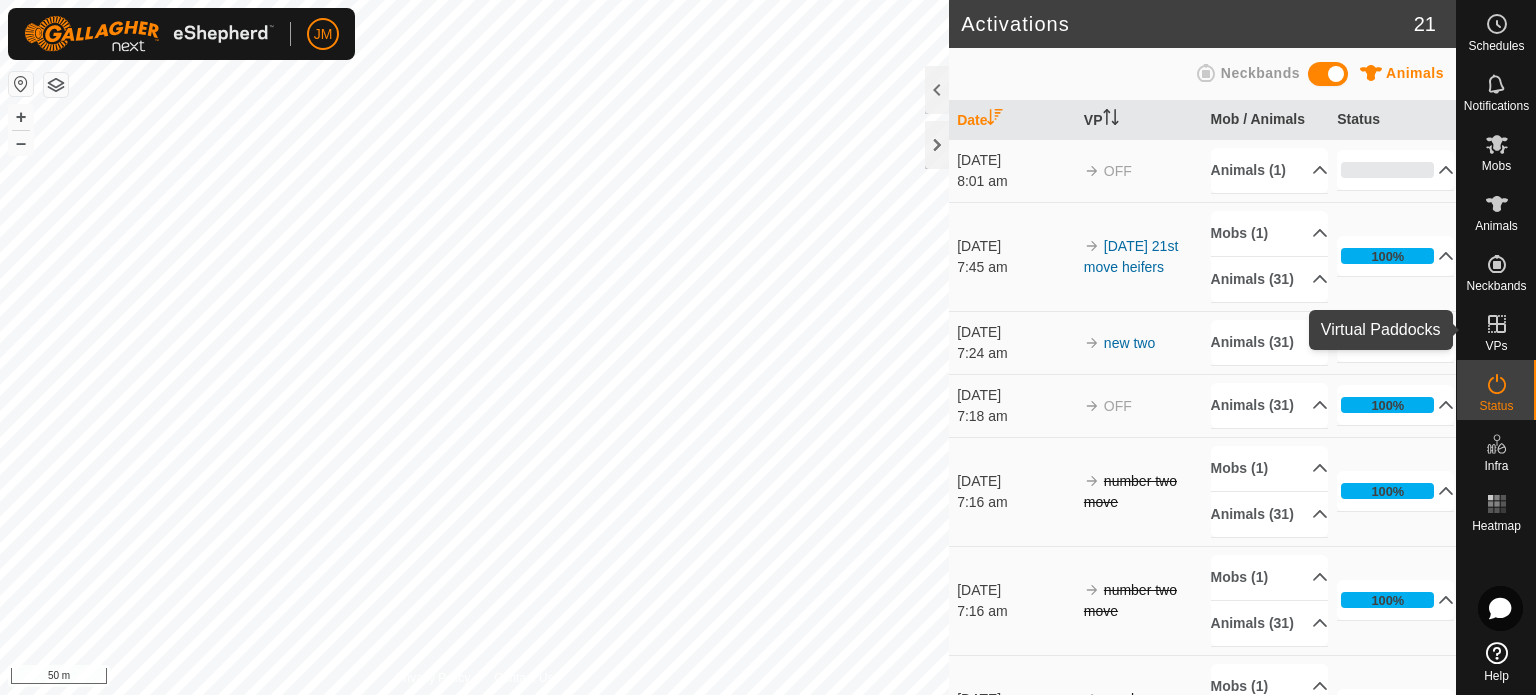click 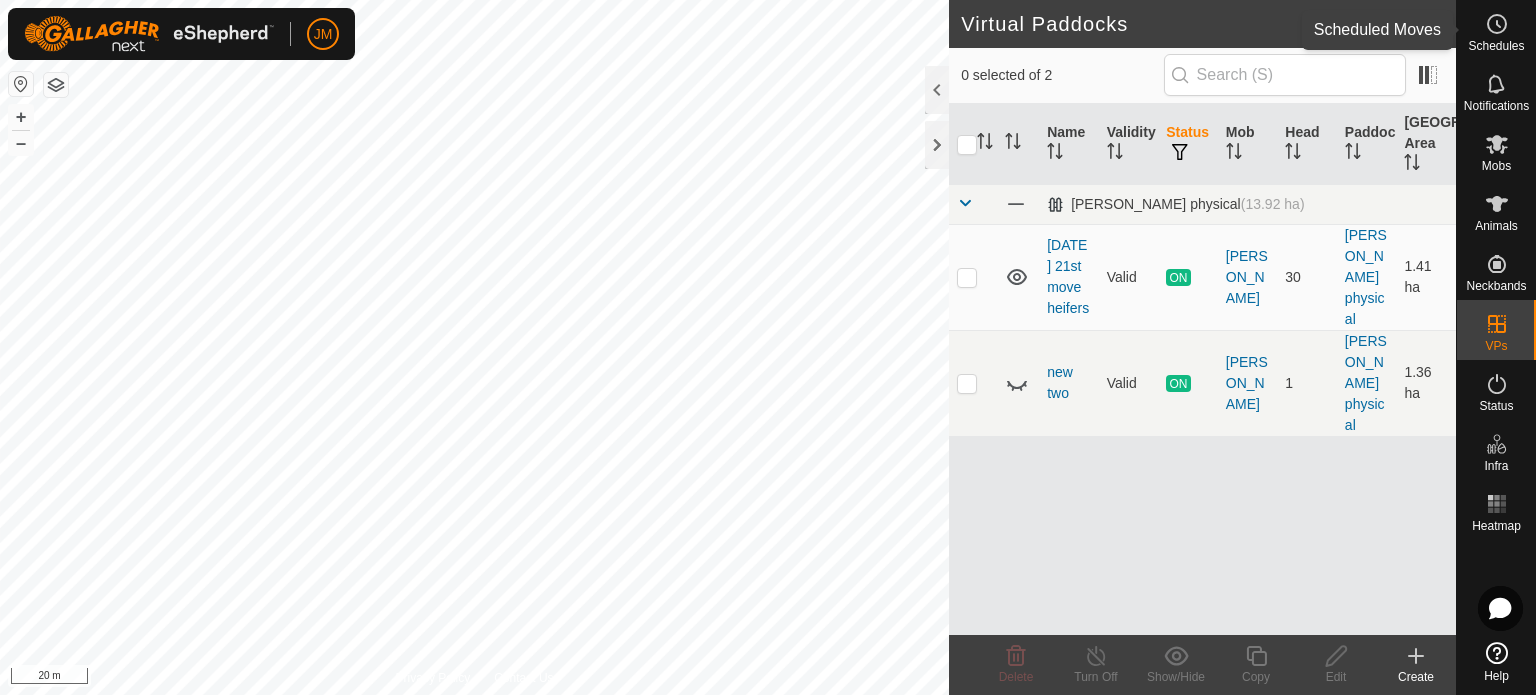 click at bounding box center [1497, 24] 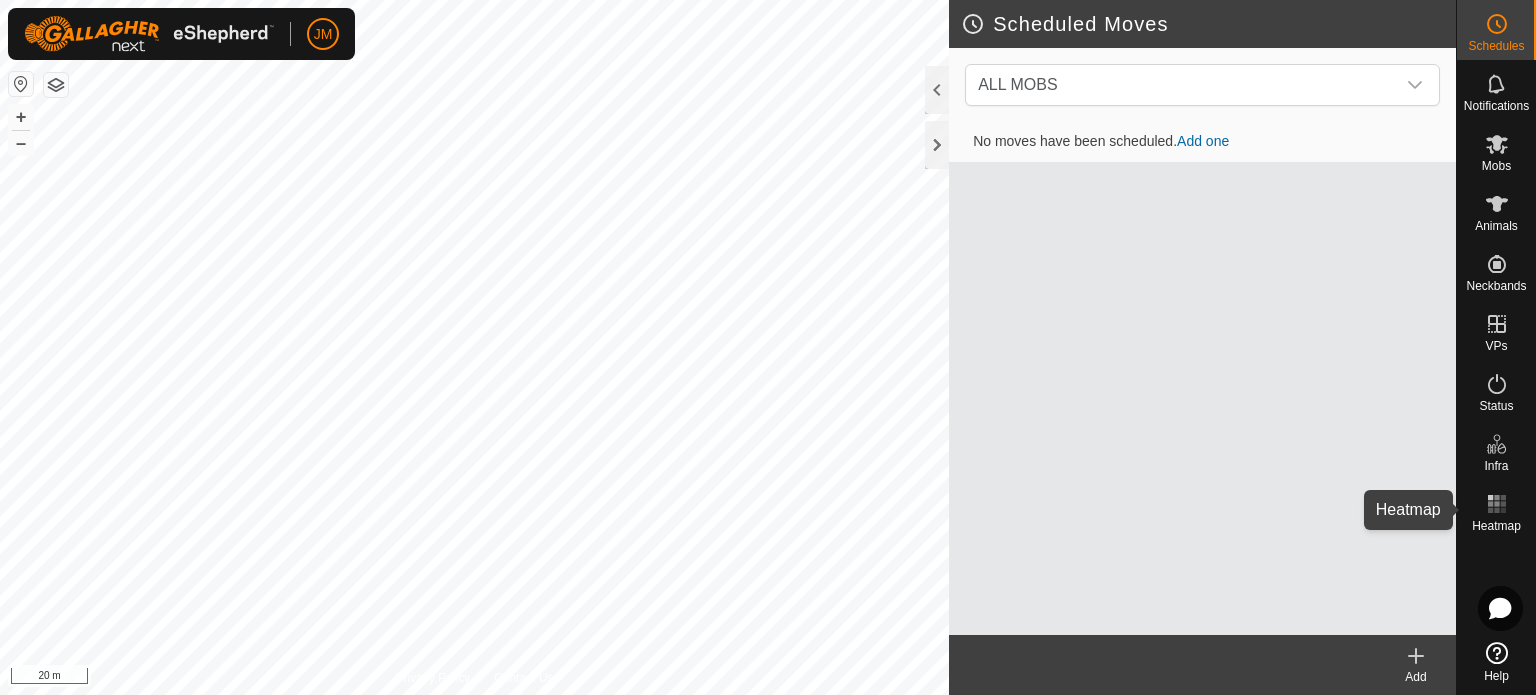 click 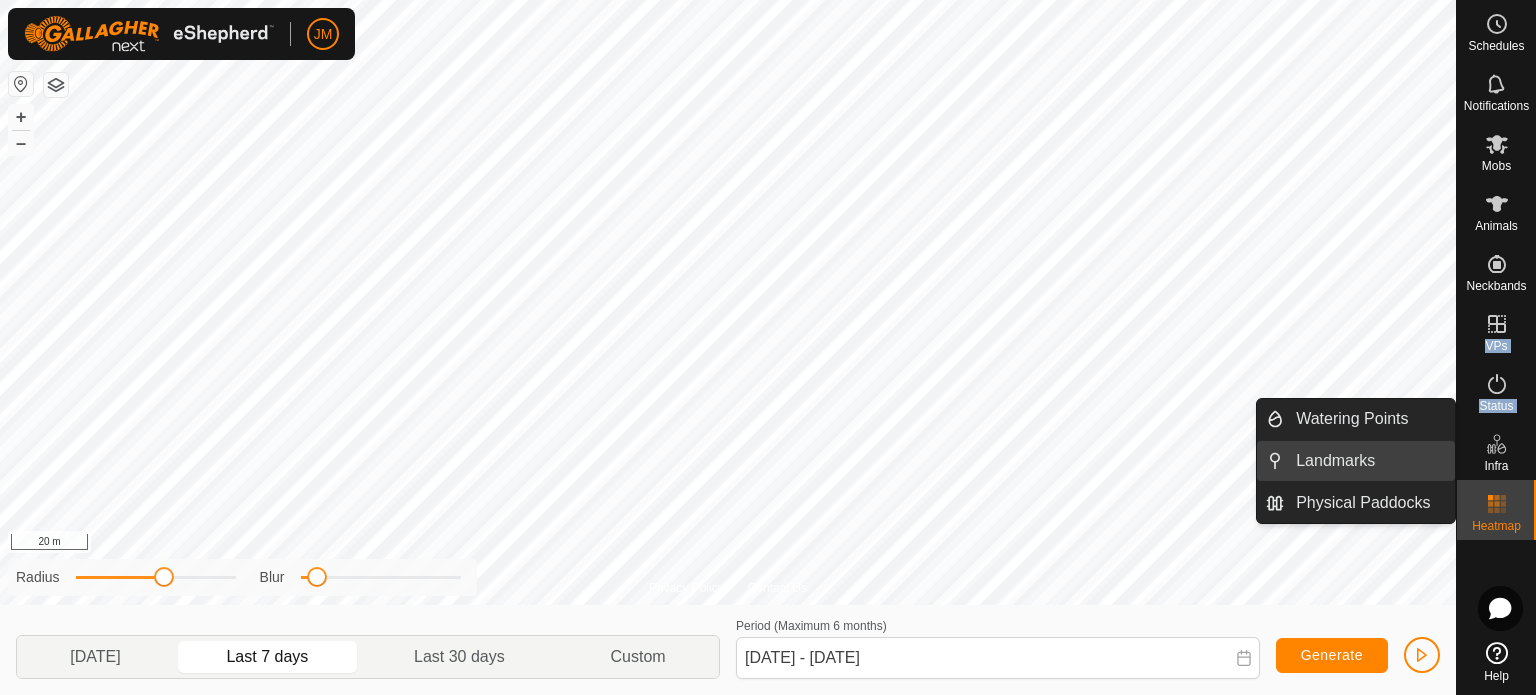 click on "Schedules Notifications Mobs Animals Neckbands VPs Status Infra Heatmap Help Watering Points Landmarks Physical Paddocks" 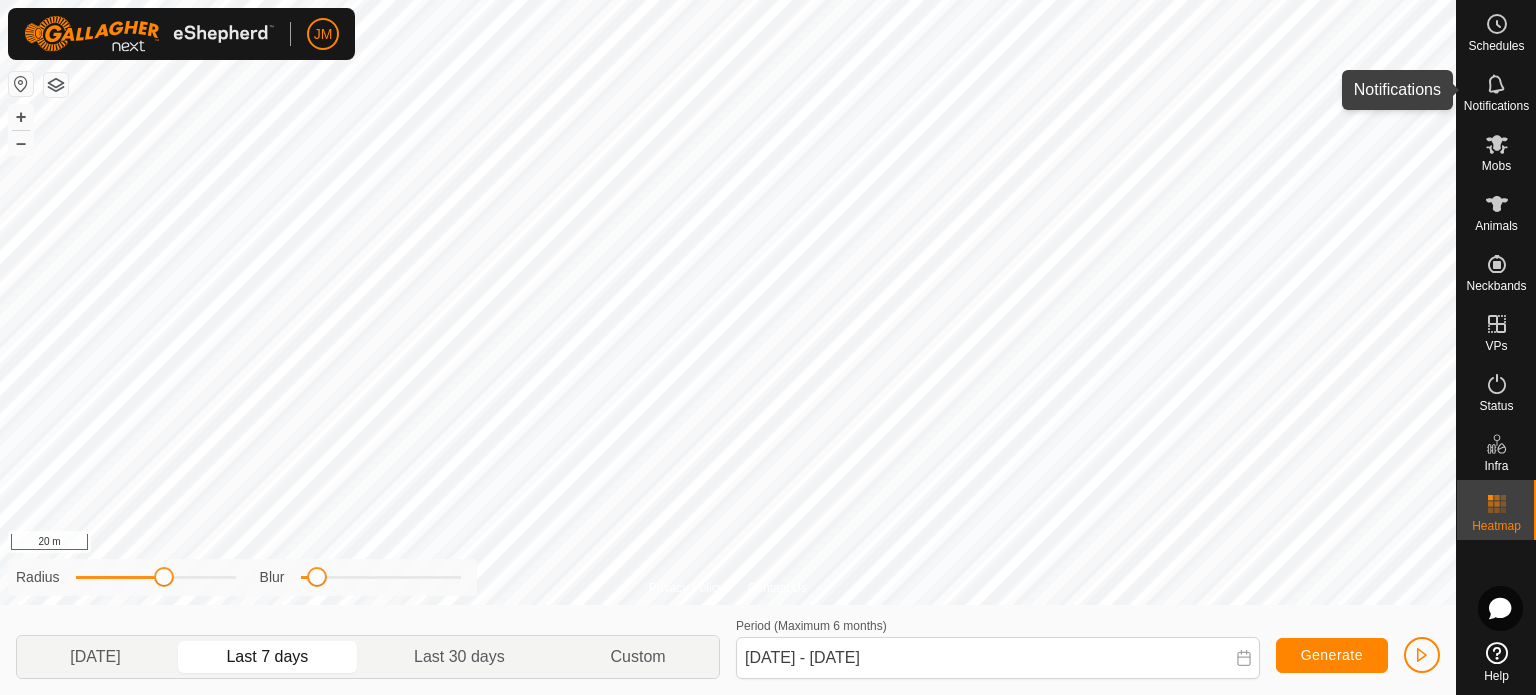 click 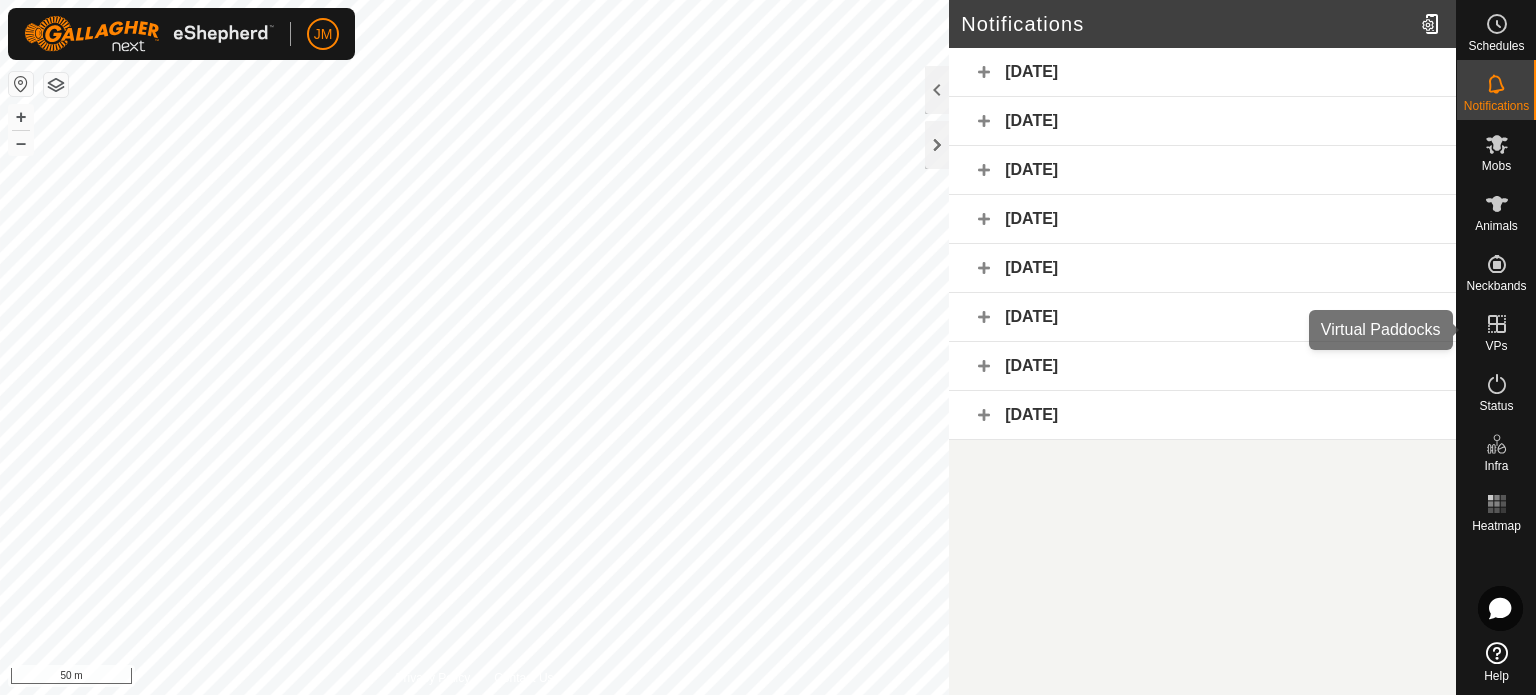 click 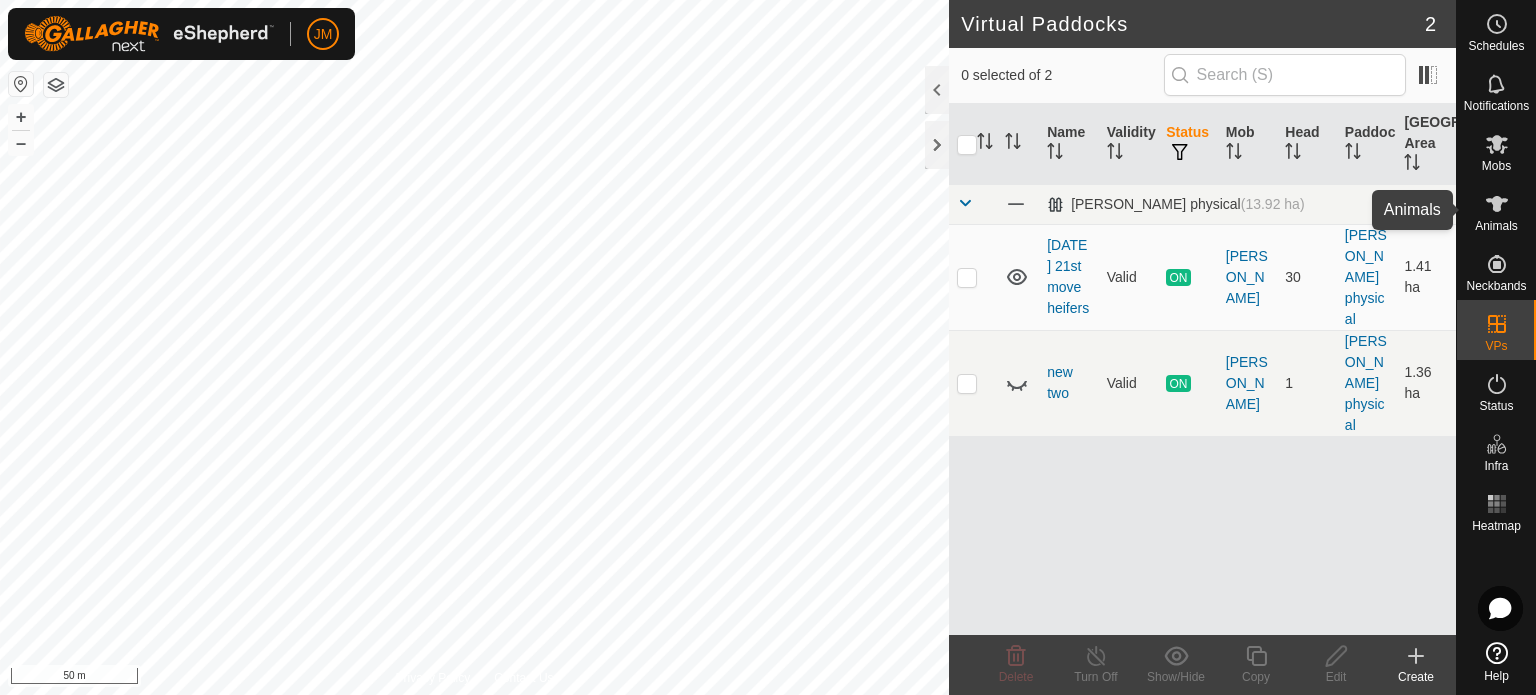 click 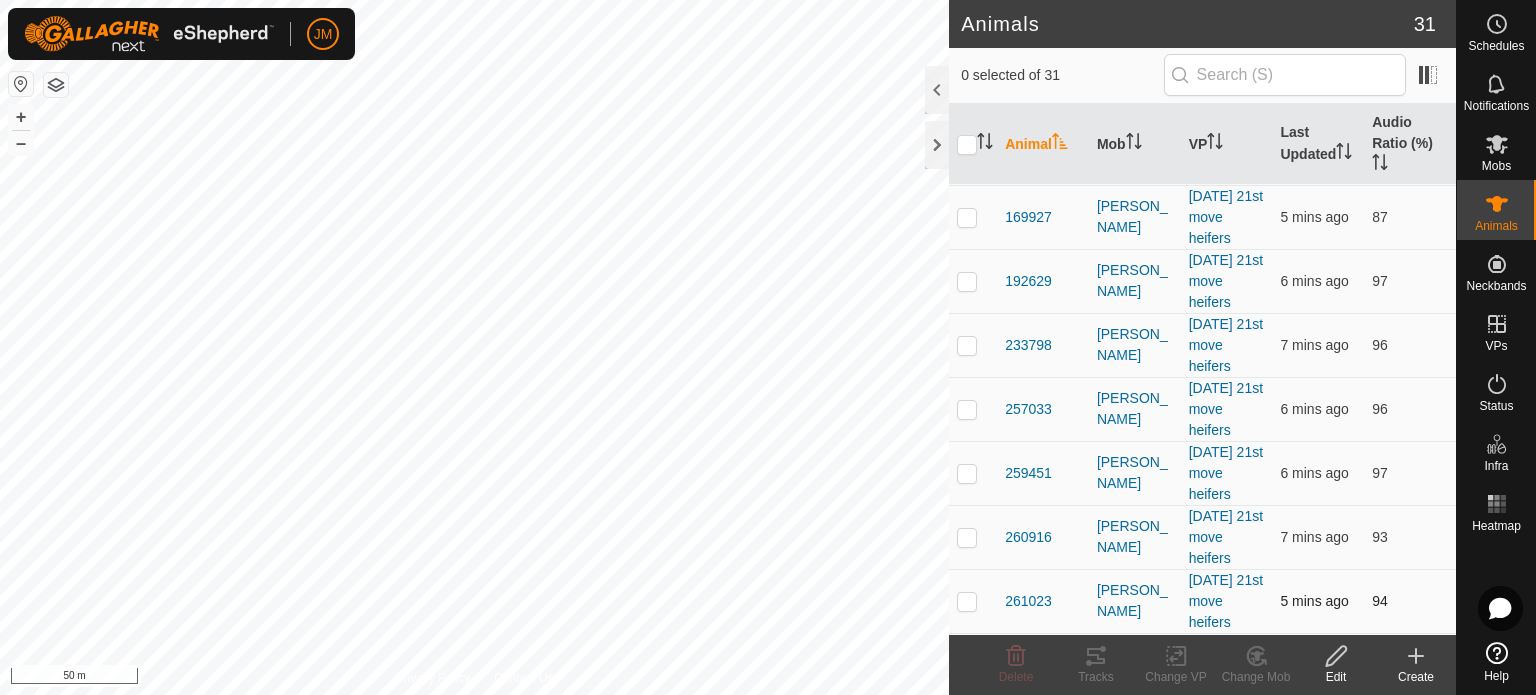 scroll, scrollTop: 0, scrollLeft: 0, axis: both 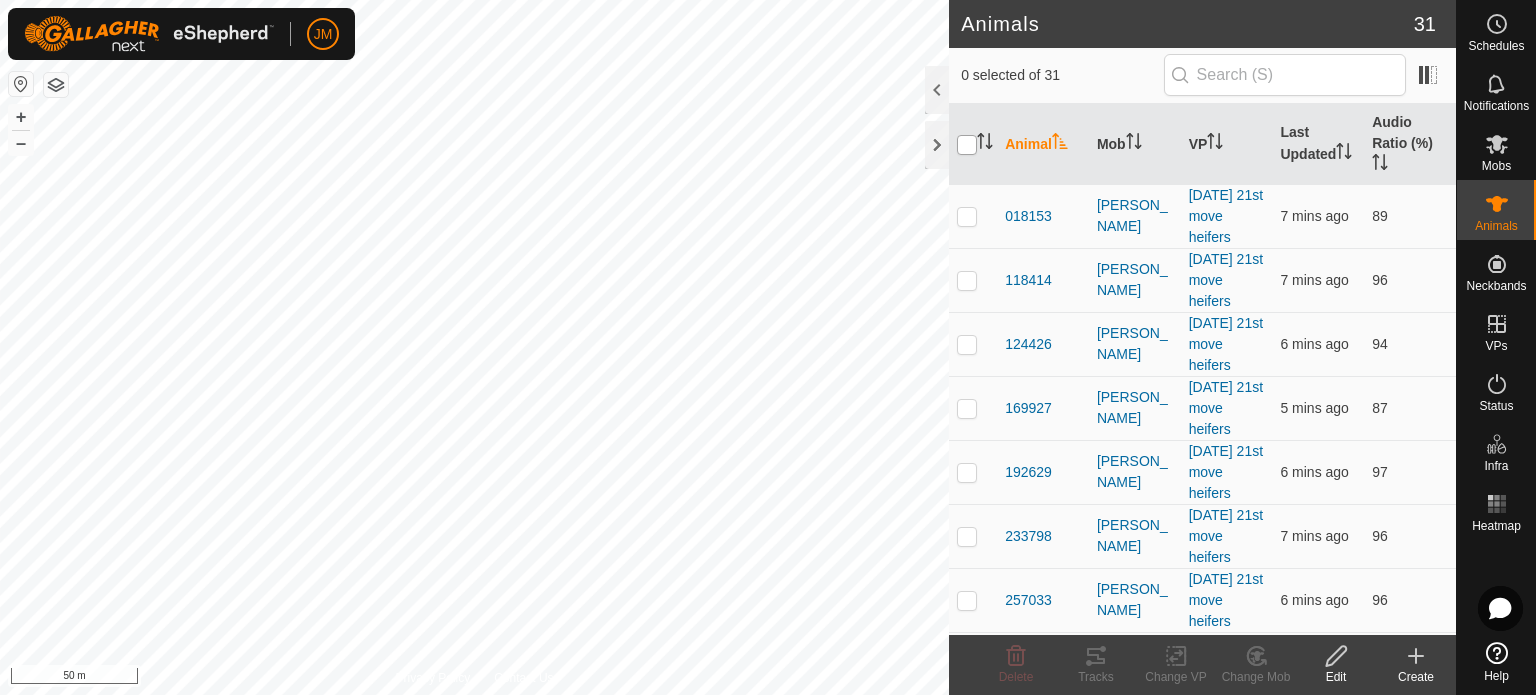 click at bounding box center [967, 145] 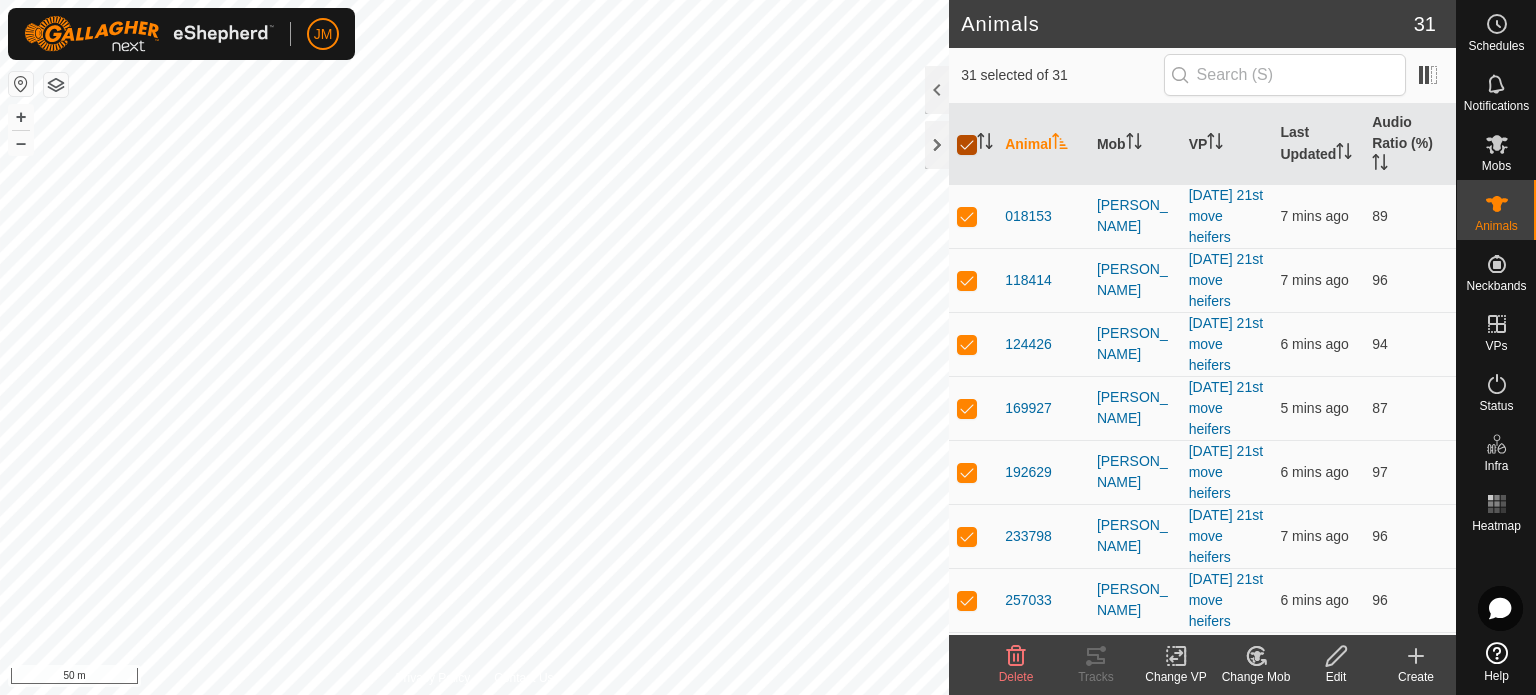 click at bounding box center (967, 145) 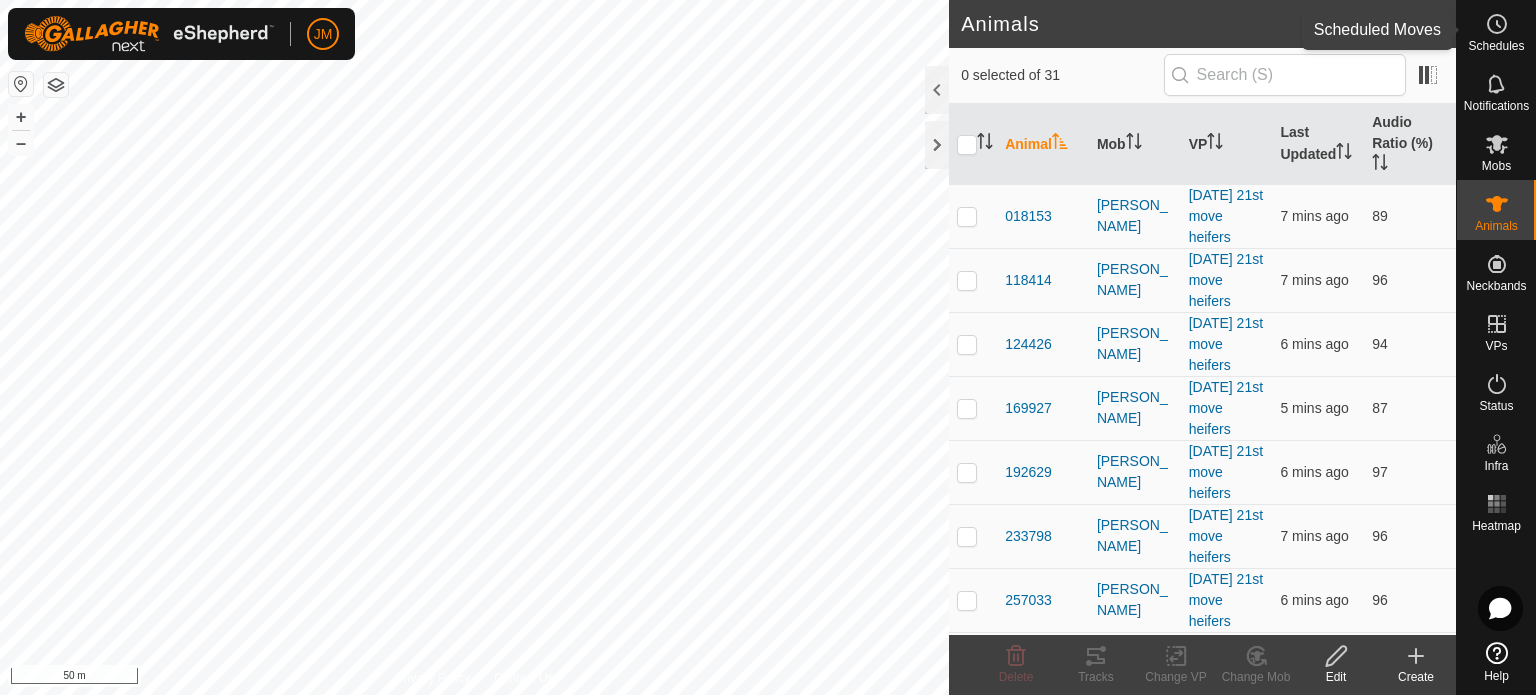 click on "Schedules" at bounding box center [1496, 30] 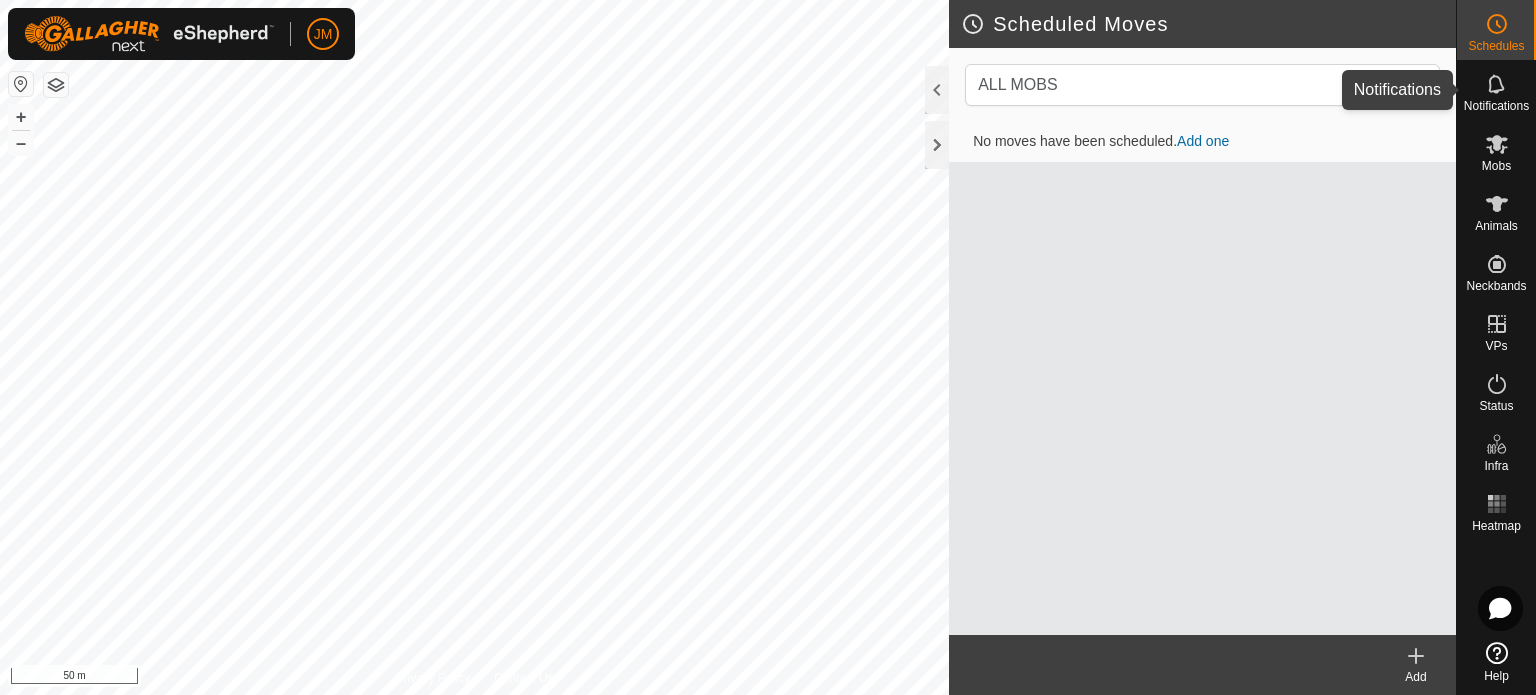 click on "Notifications" at bounding box center (1496, 106) 